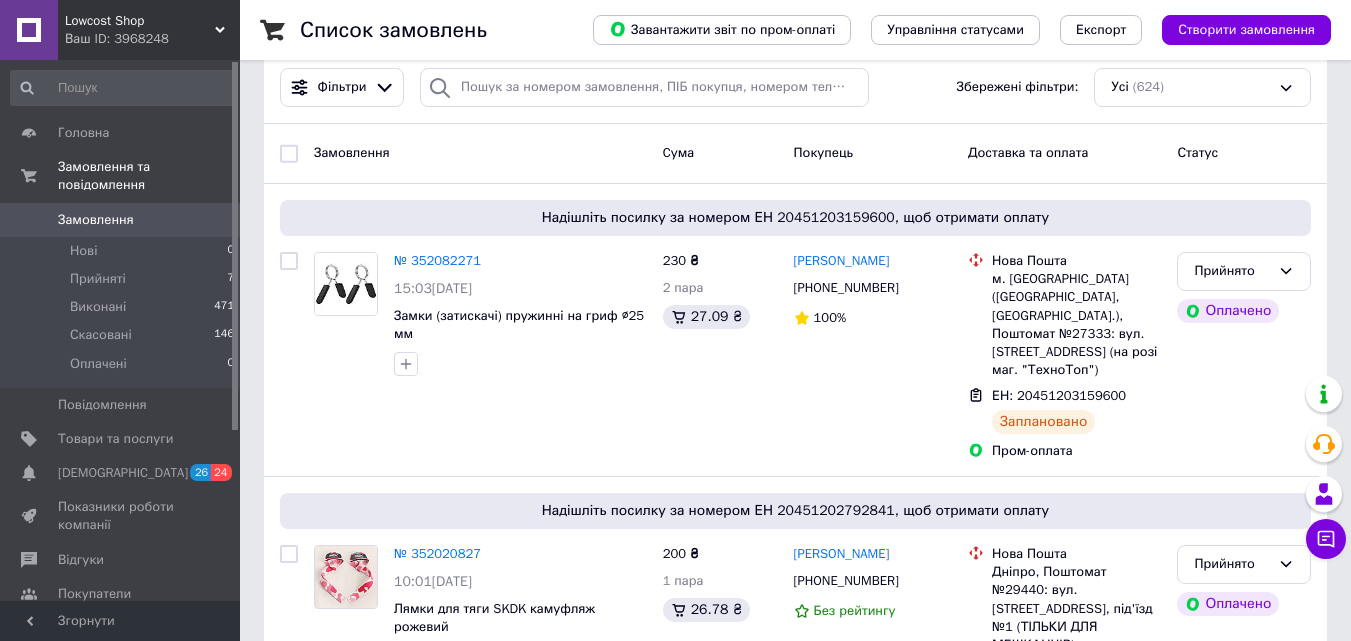 scroll, scrollTop: 200, scrollLeft: 0, axis: vertical 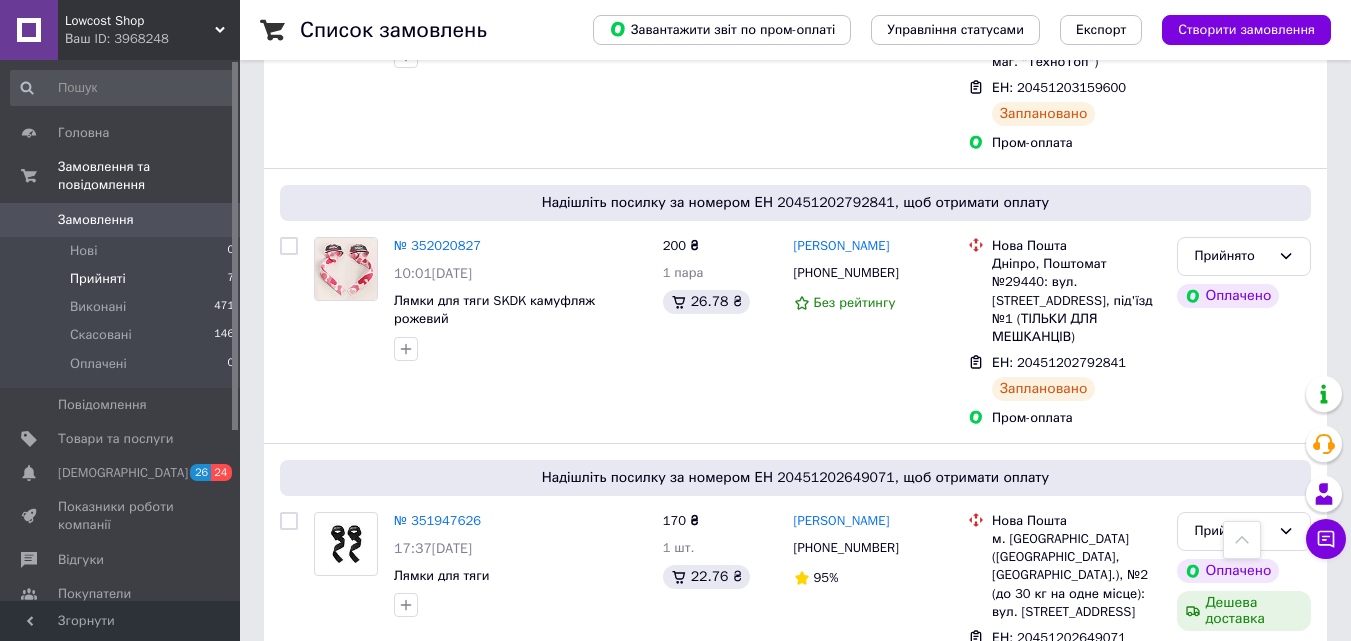 click on "Прийняті" at bounding box center (98, 279) 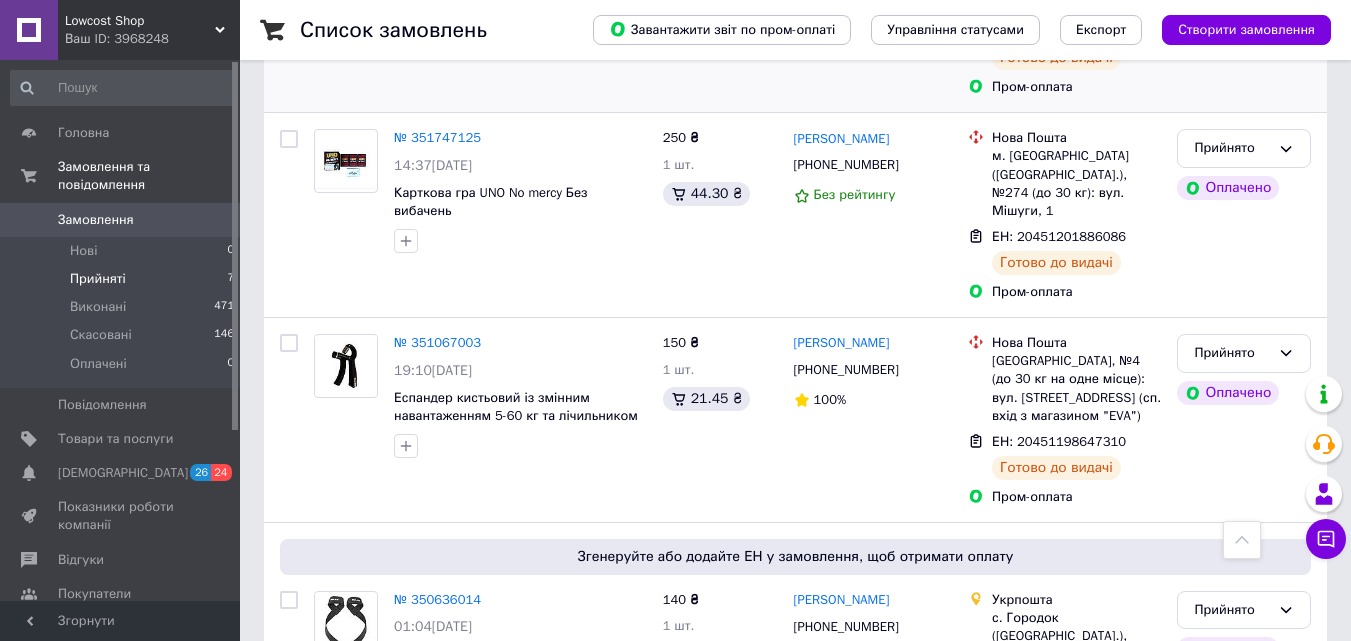 scroll, scrollTop: 1406, scrollLeft: 0, axis: vertical 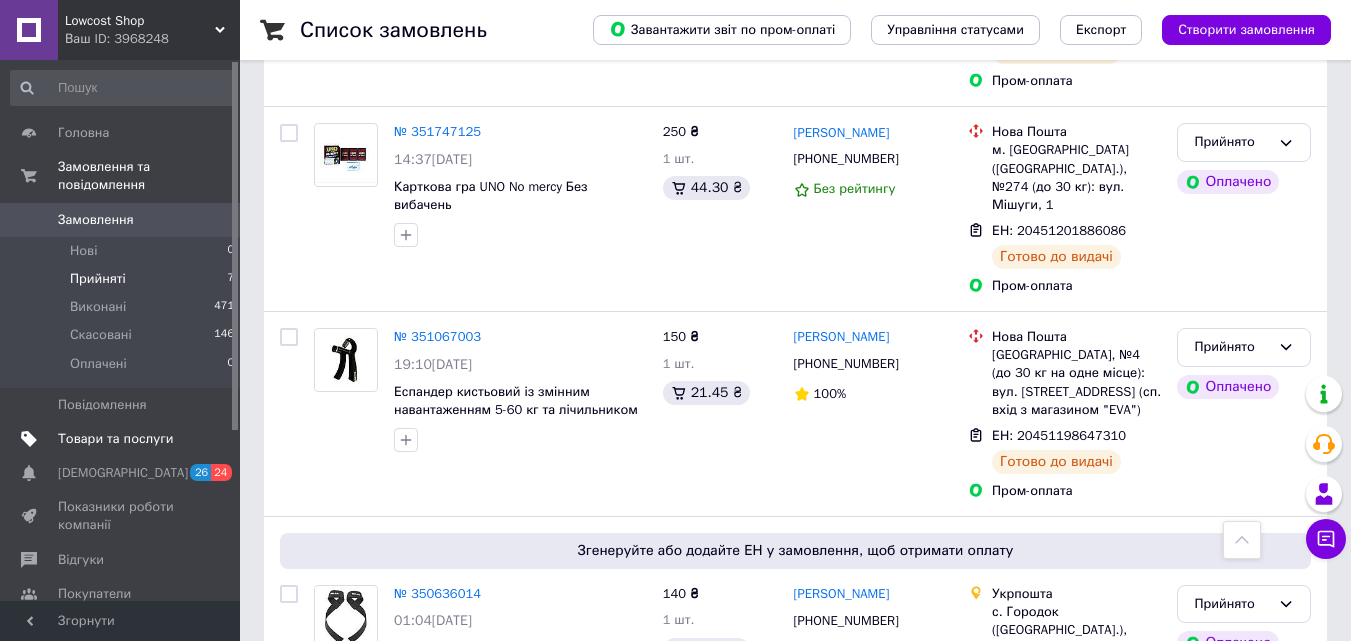 click on "Товари та послуги" at bounding box center (115, 439) 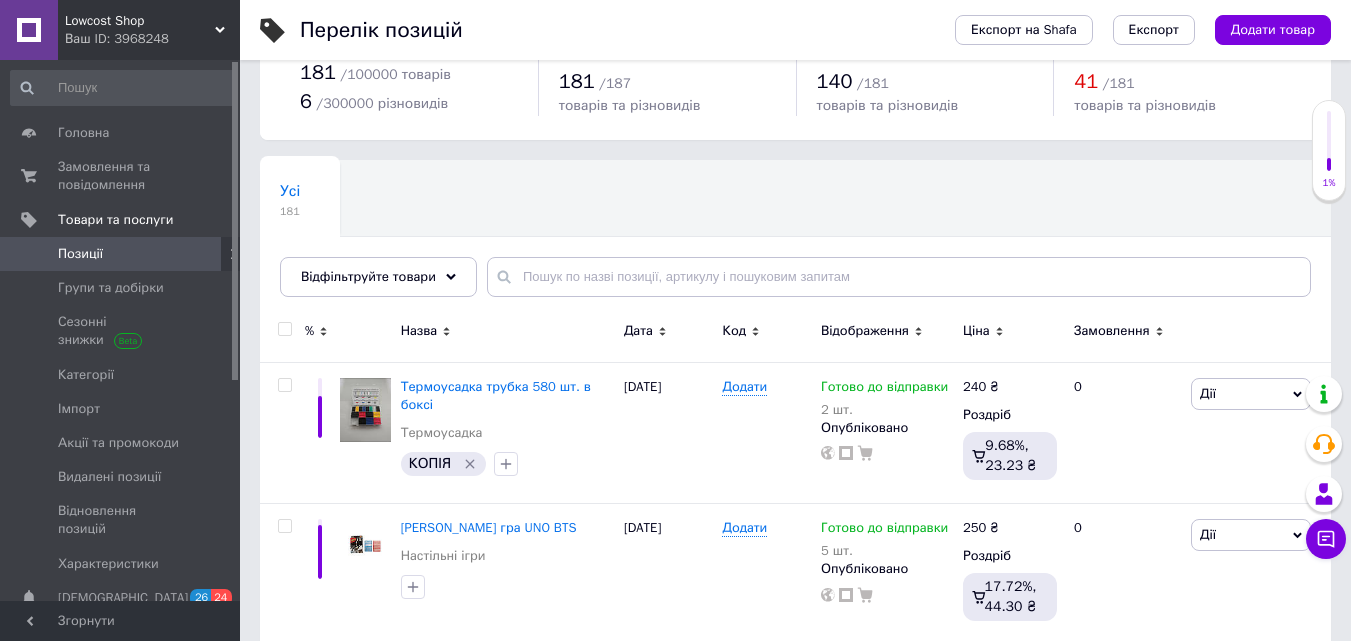 scroll, scrollTop: 100, scrollLeft: 0, axis: vertical 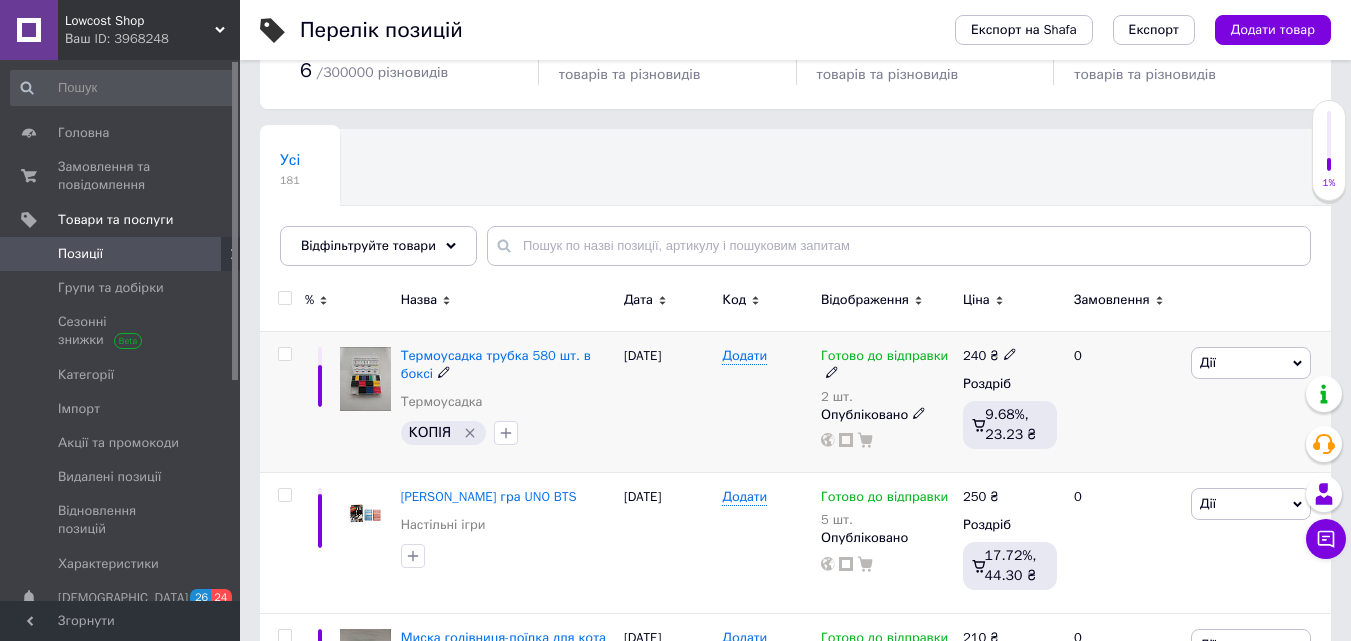 click 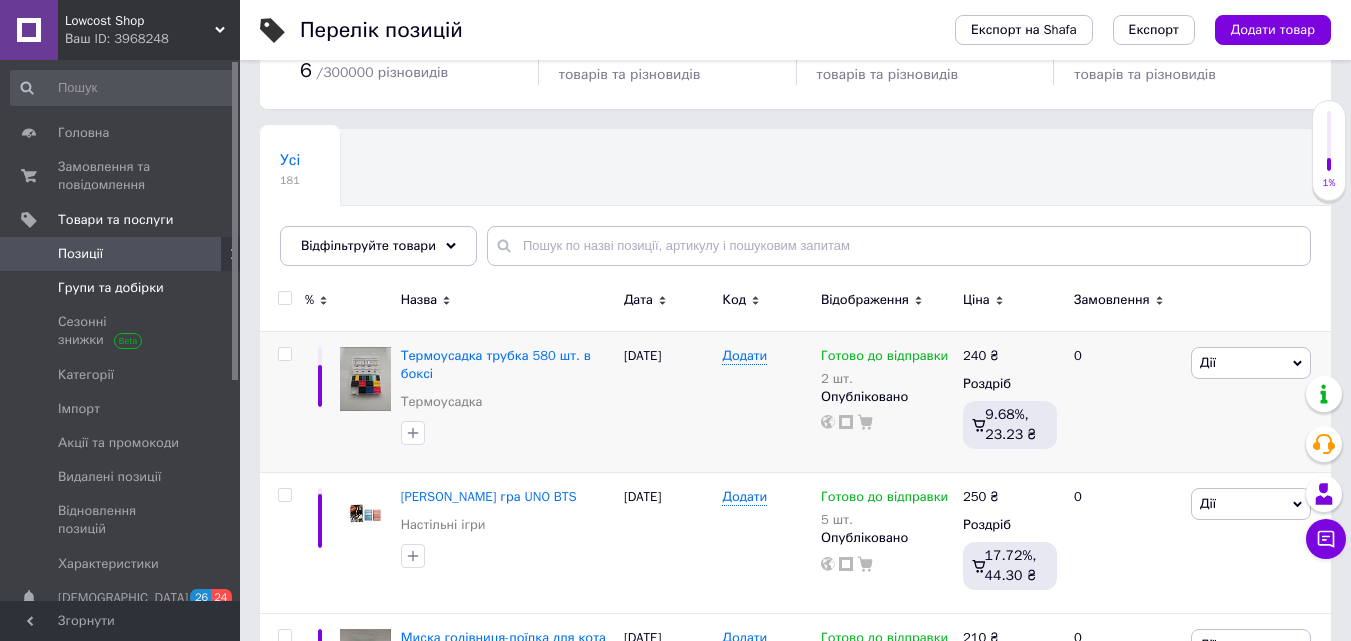 click on "Групи та добірки" at bounding box center (121, 288) 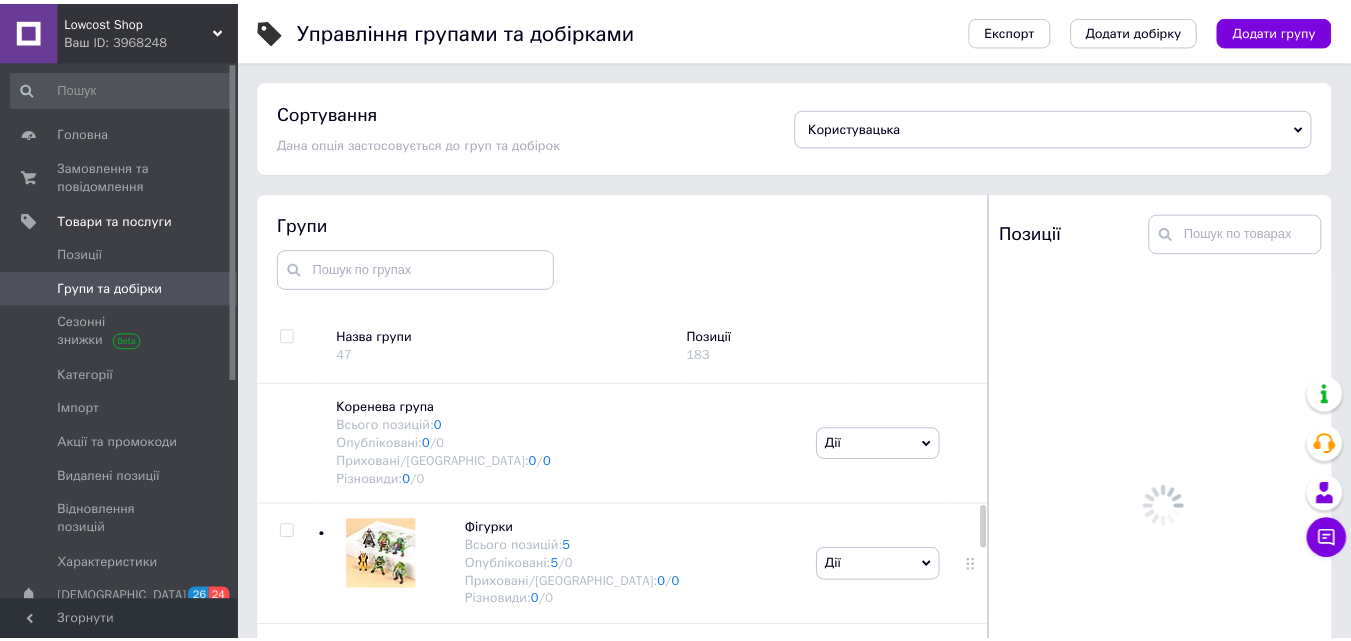 scroll, scrollTop: 113, scrollLeft: 0, axis: vertical 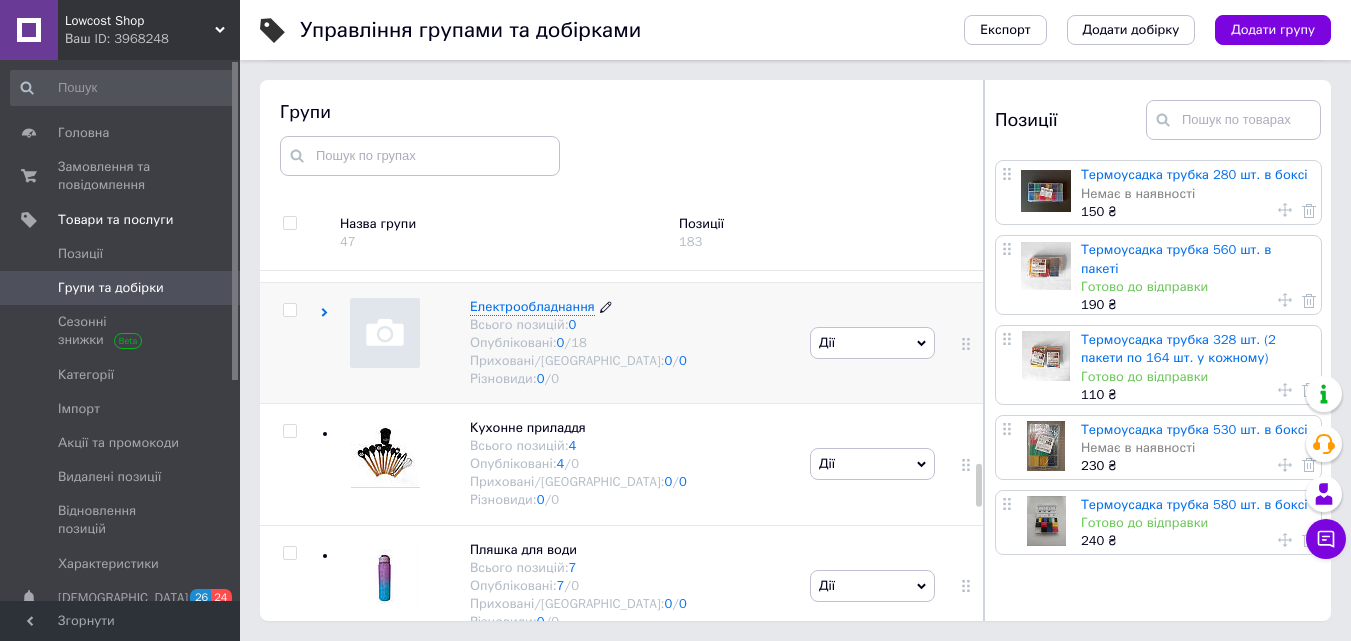 click on "/  18" at bounding box center (575, 342) 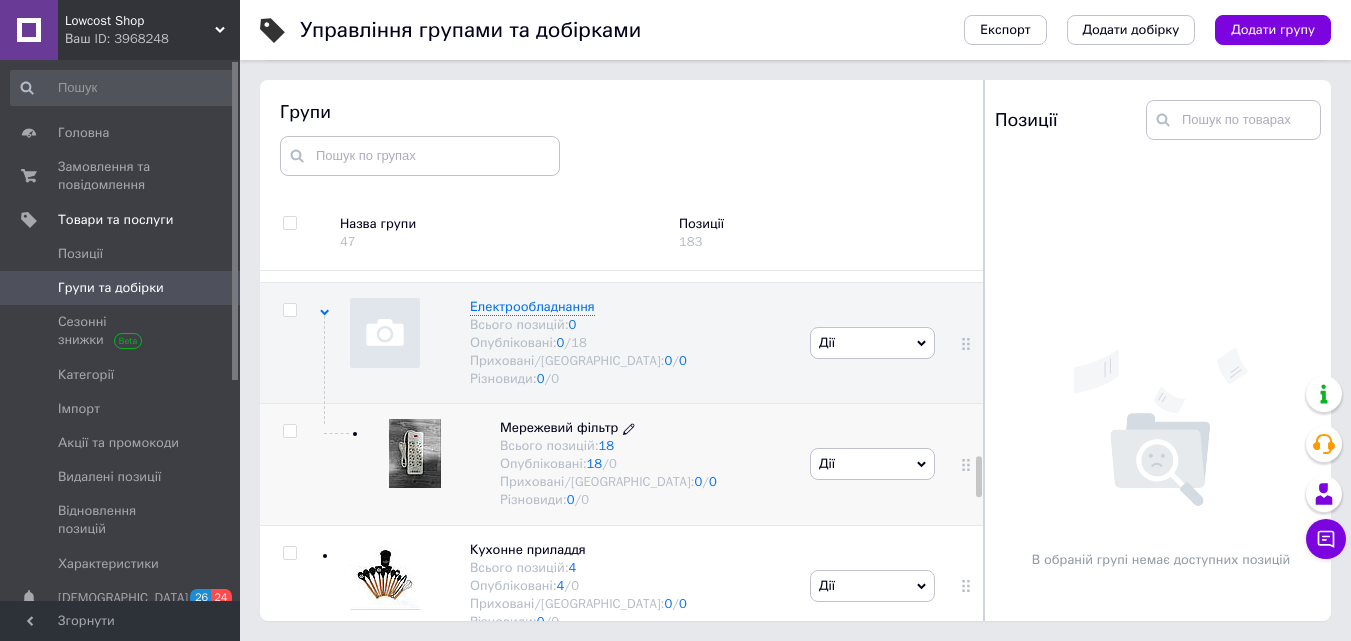 click on "Мережевий фільтр" at bounding box center [559, 427] 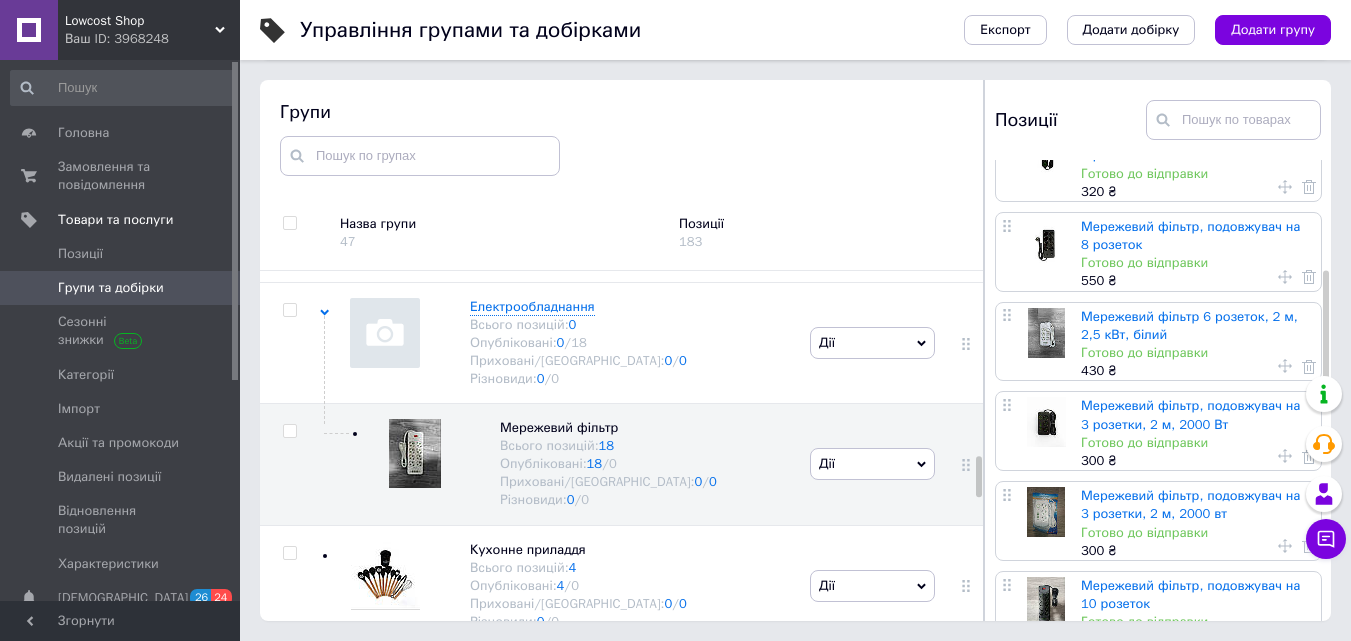 scroll, scrollTop: 500, scrollLeft: 0, axis: vertical 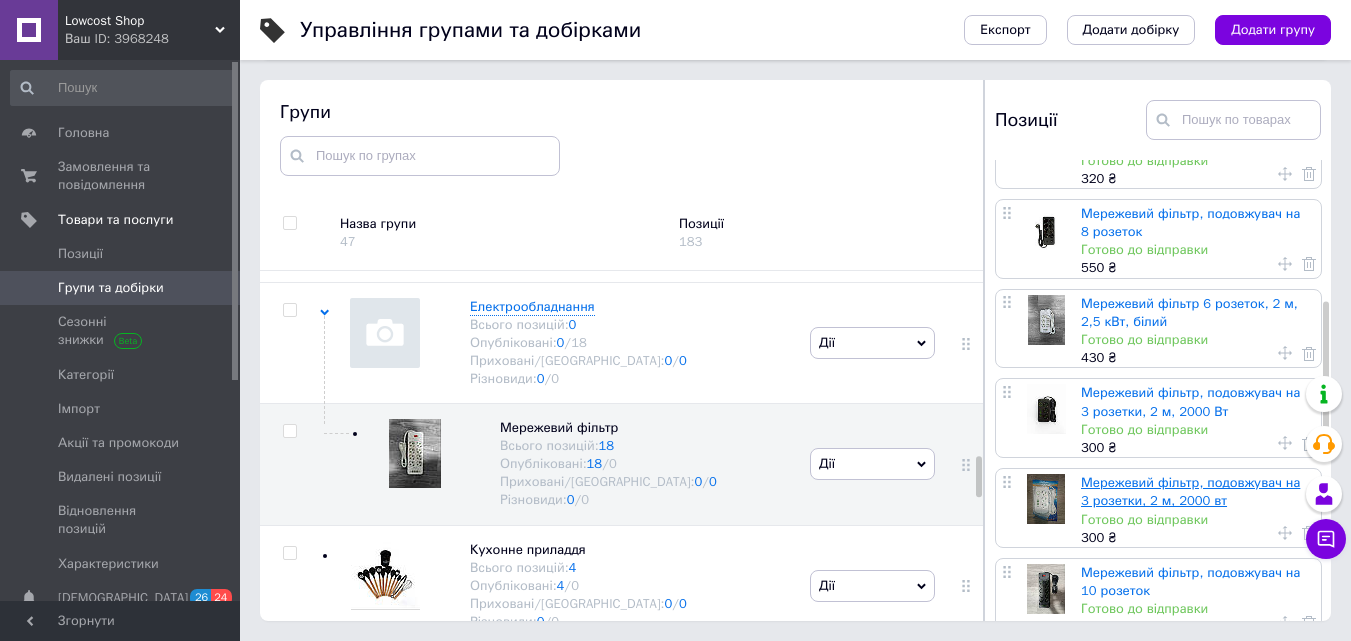 click on "Мережевий фільтр, подовжувач на 3 розетки, 2 м, 2000 вт" at bounding box center (1190, 491) 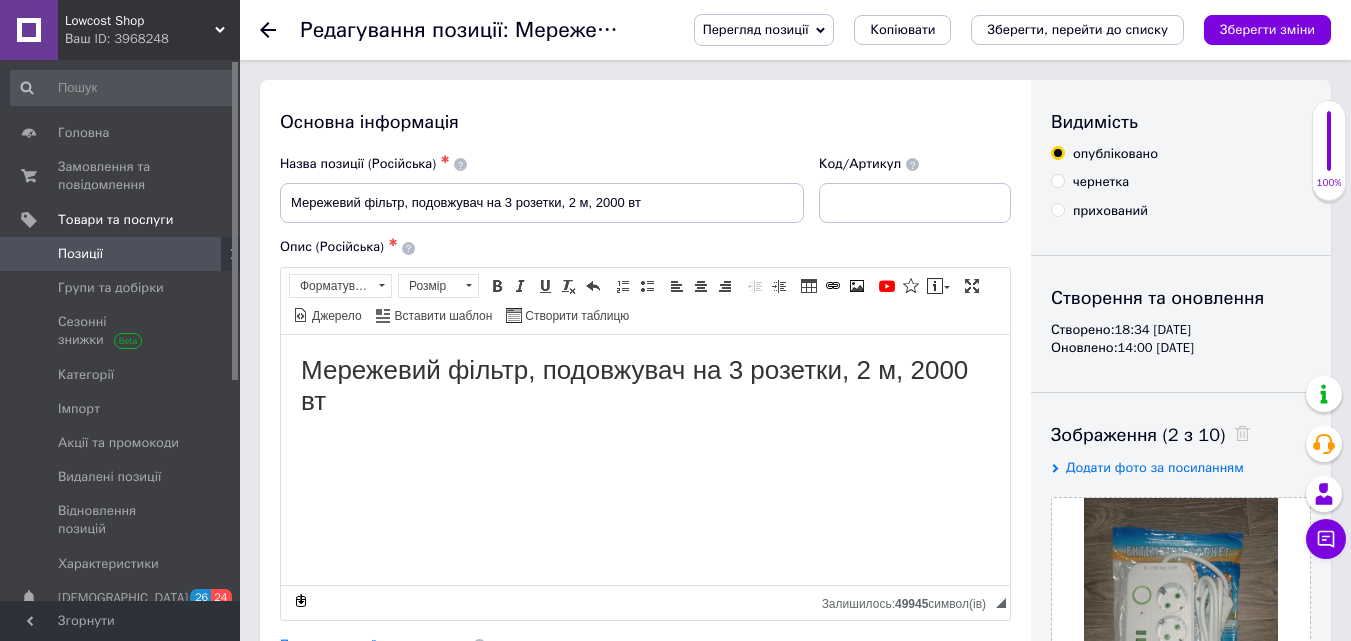 scroll, scrollTop: 0, scrollLeft: 0, axis: both 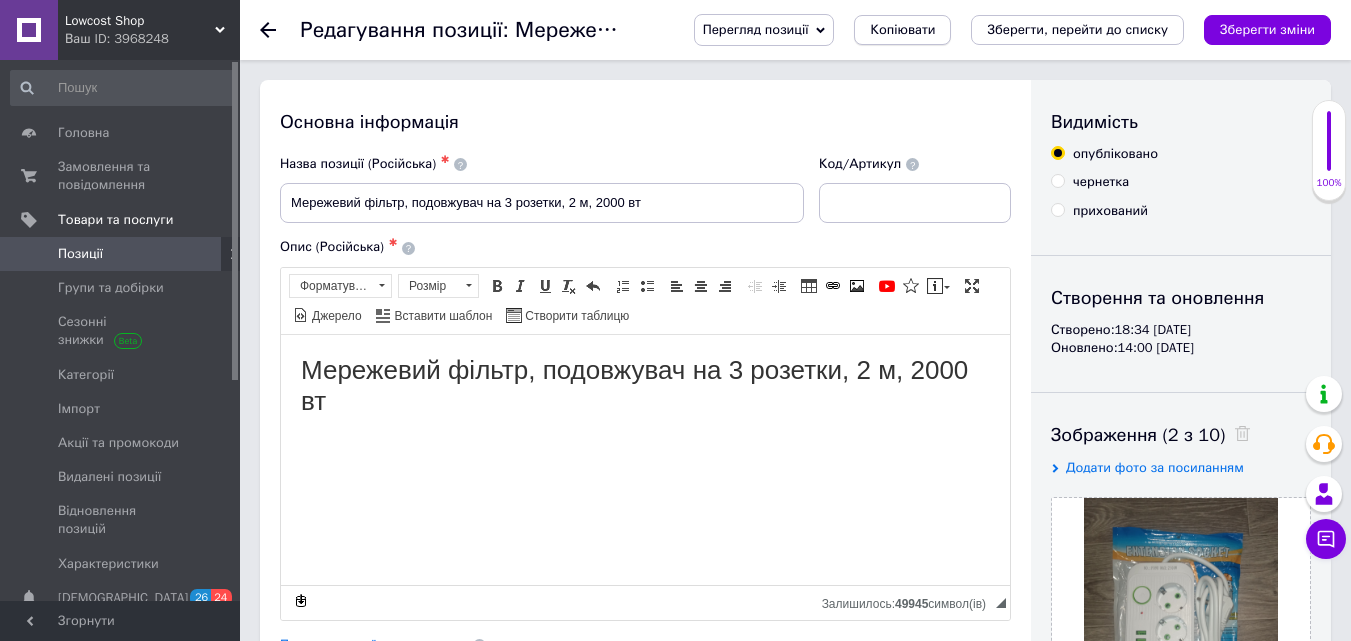 click on "Копіювати" at bounding box center [902, 30] 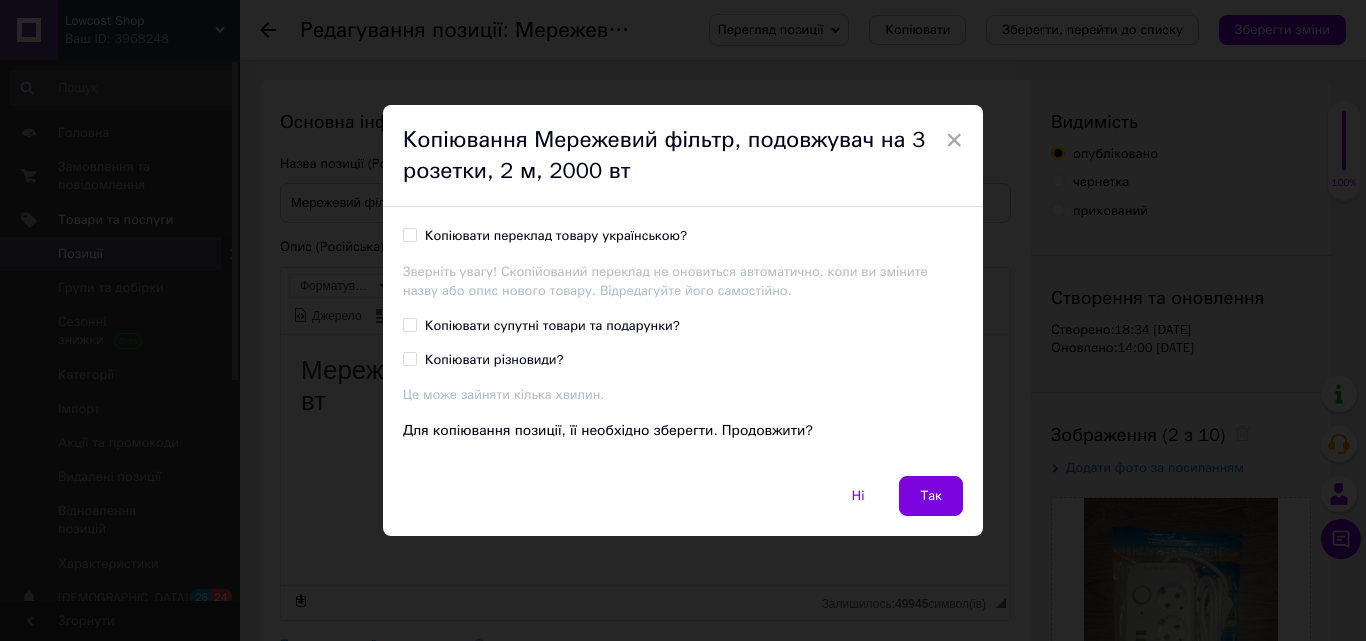 click on "Копіювати переклад товару українською?" at bounding box center [409, 234] 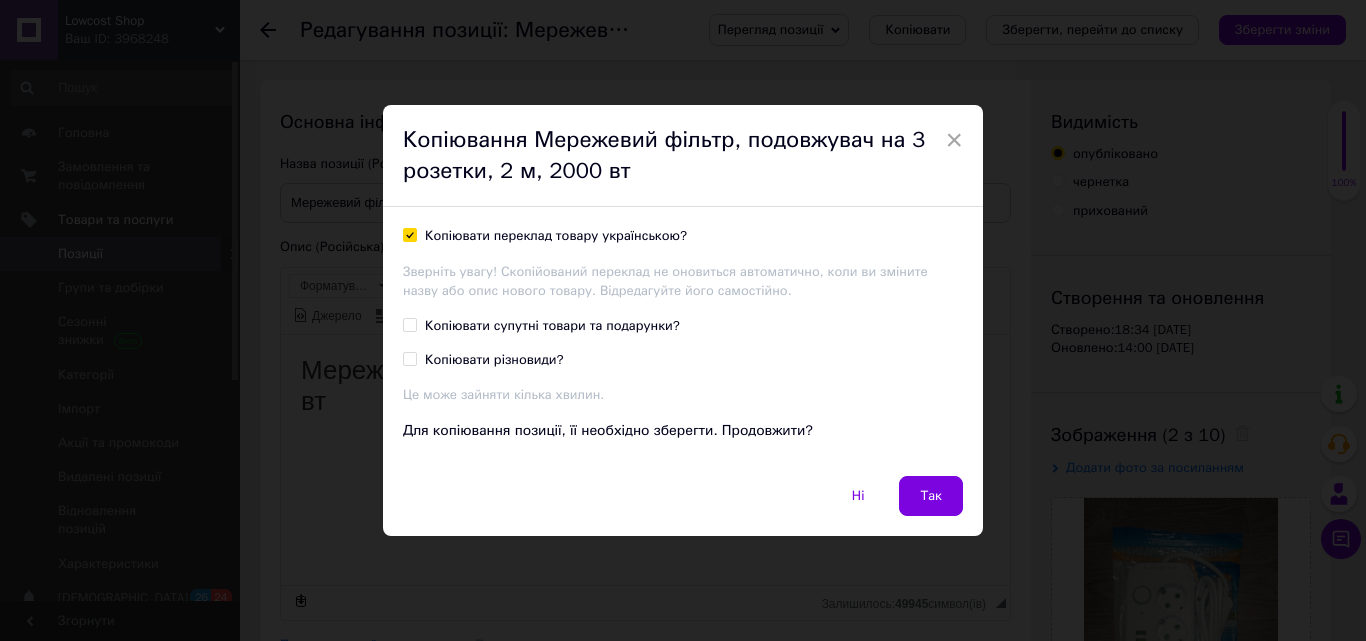 checkbox on "true" 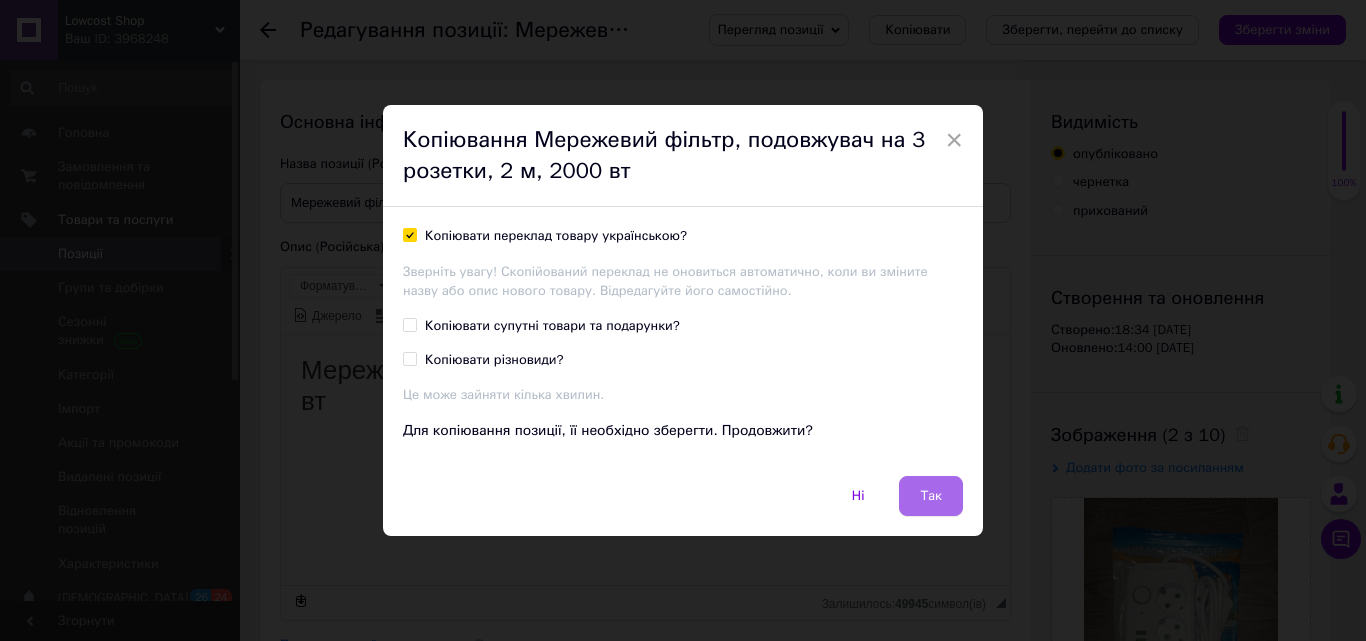 click on "Так" at bounding box center [931, 496] 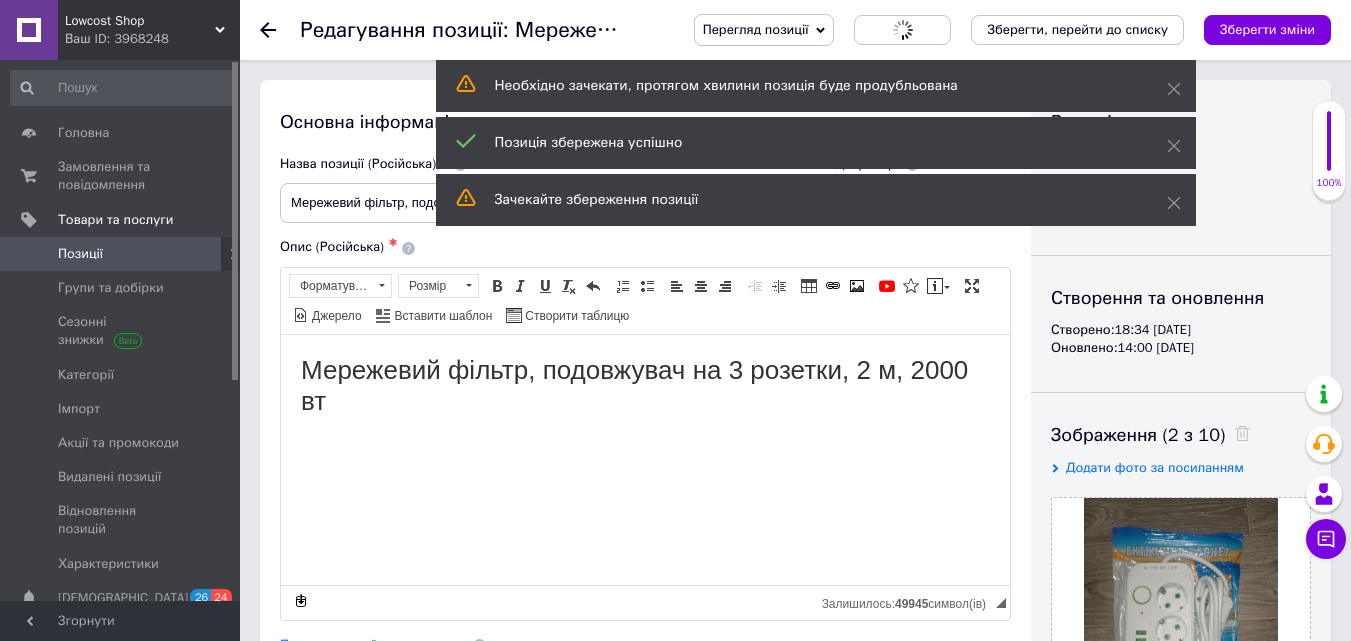 scroll, scrollTop: 300, scrollLeft: 0, axis: vertical 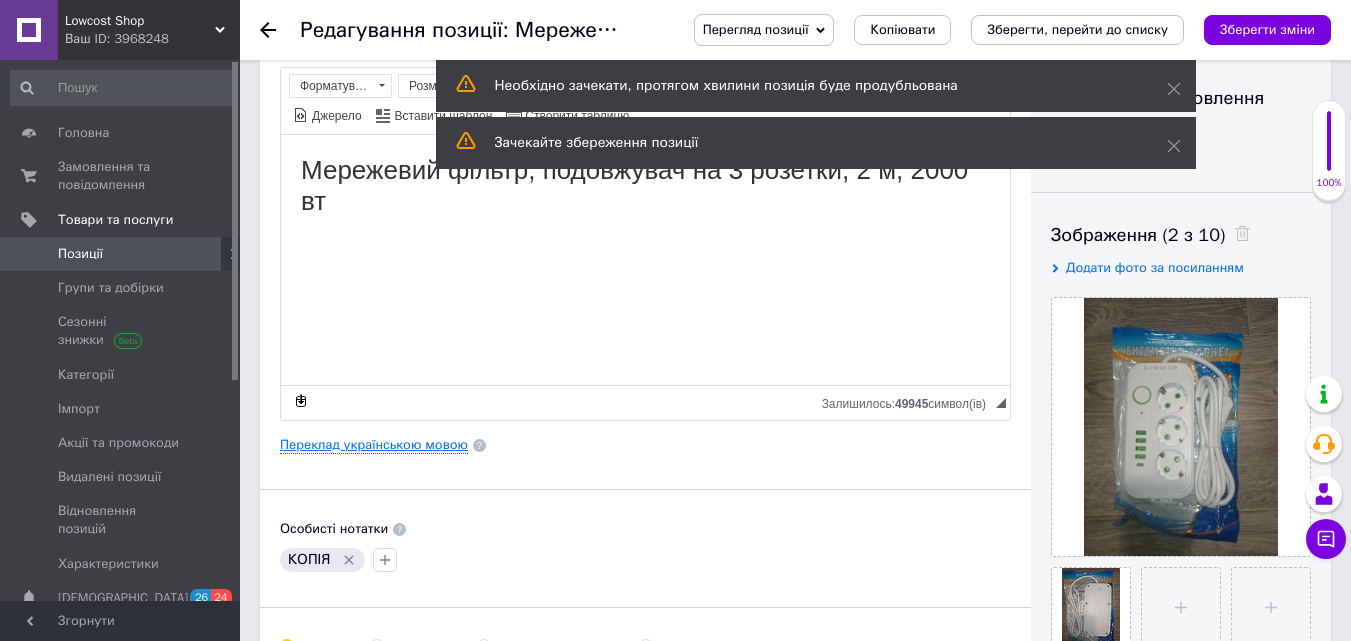 click on "Переклад українською мовою" at bounding box center (374, 445) 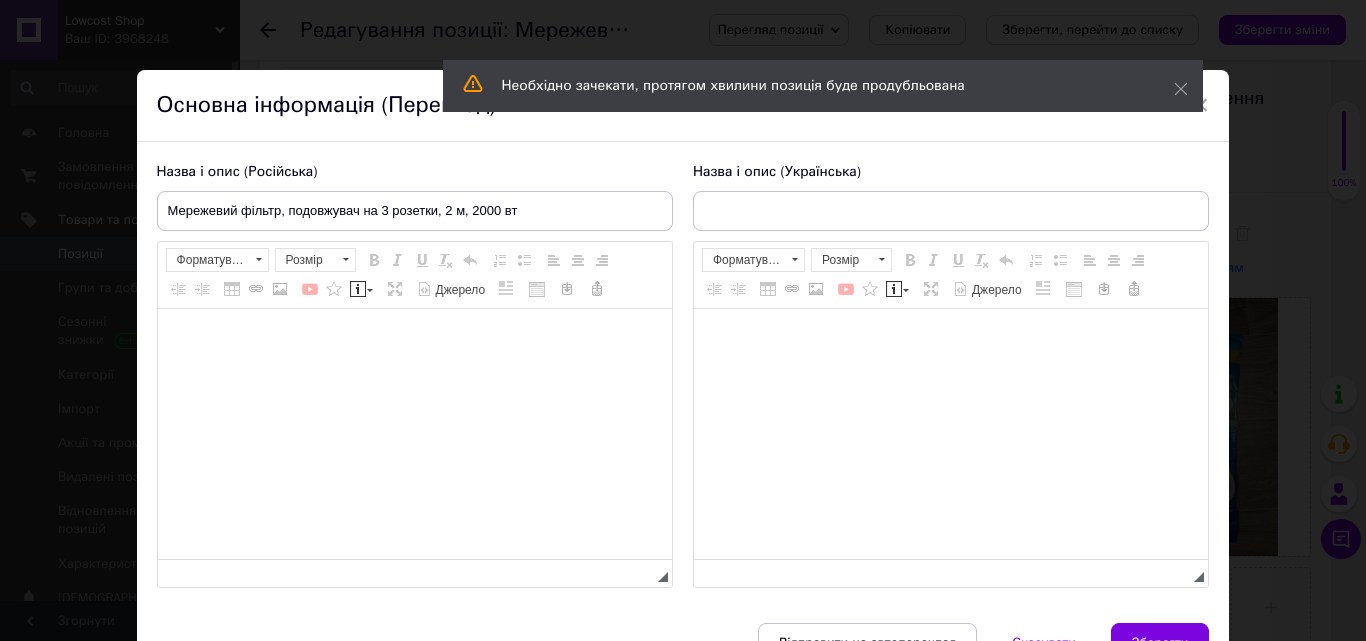 type on "Мережевий фільтр, подовжувач на 3 розетки, 2 м, 2000 вт" 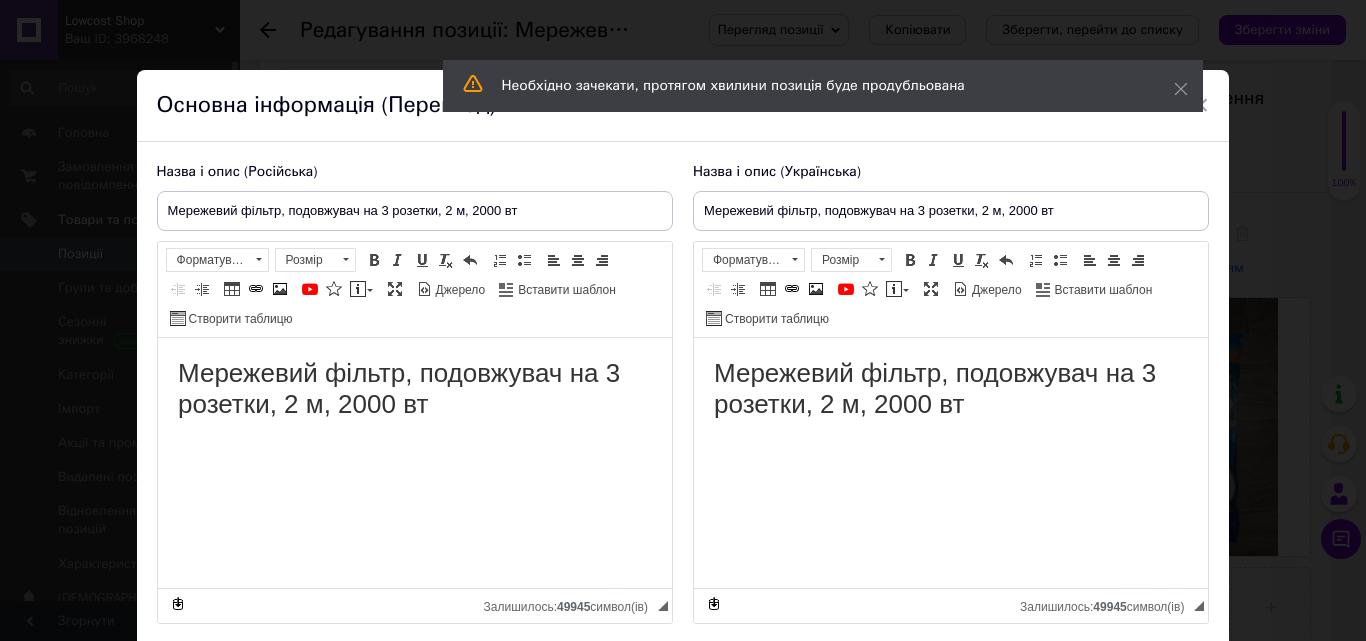 scroll, scrollTop: 0, scrollLeft: 0, axis: both 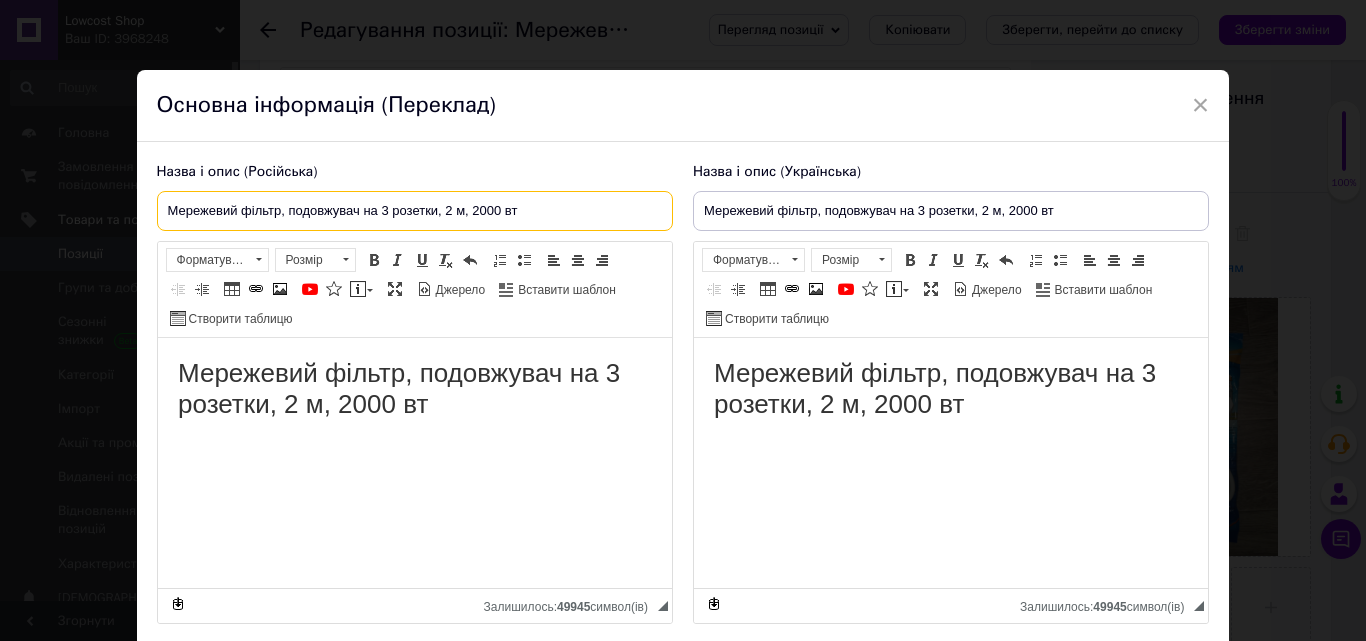 click on "Мережевий фільтр, подовжувач на 3 розетки, 2 м, 2000 вт" at bounding box center [415, 211] 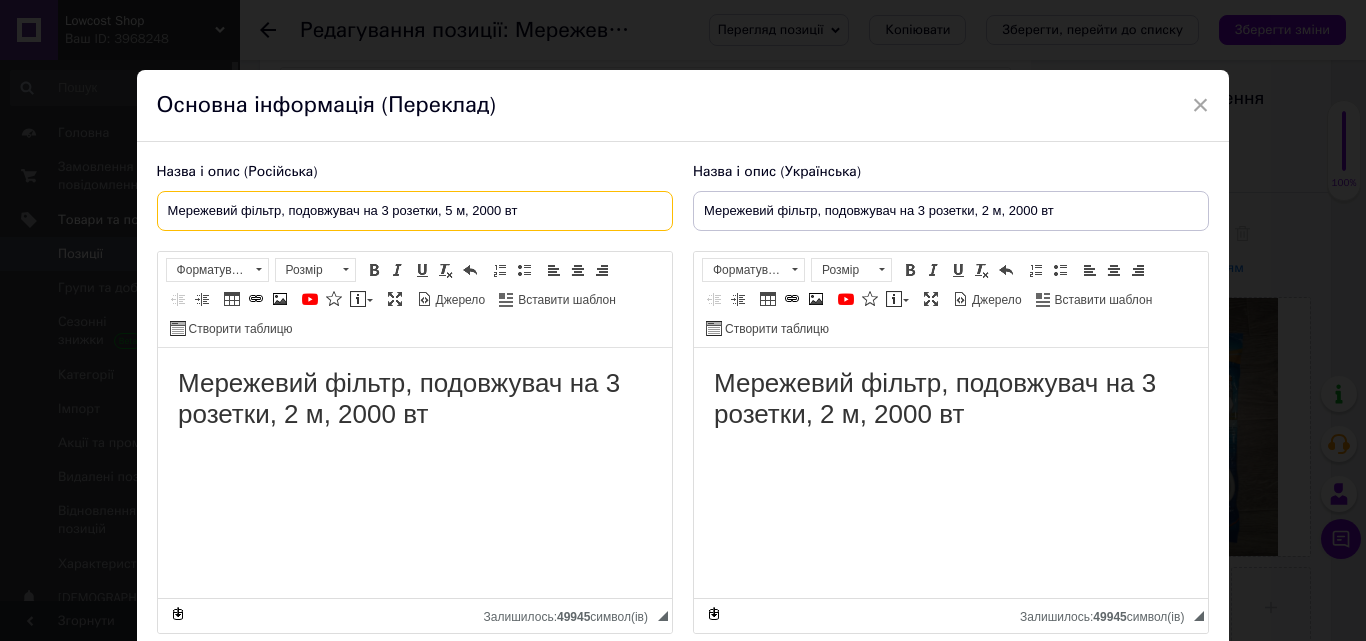 drag, startPoint x: 166, startPoint y: 210, endPoint x: 525, endPoint y: 215, distance: 359.03482 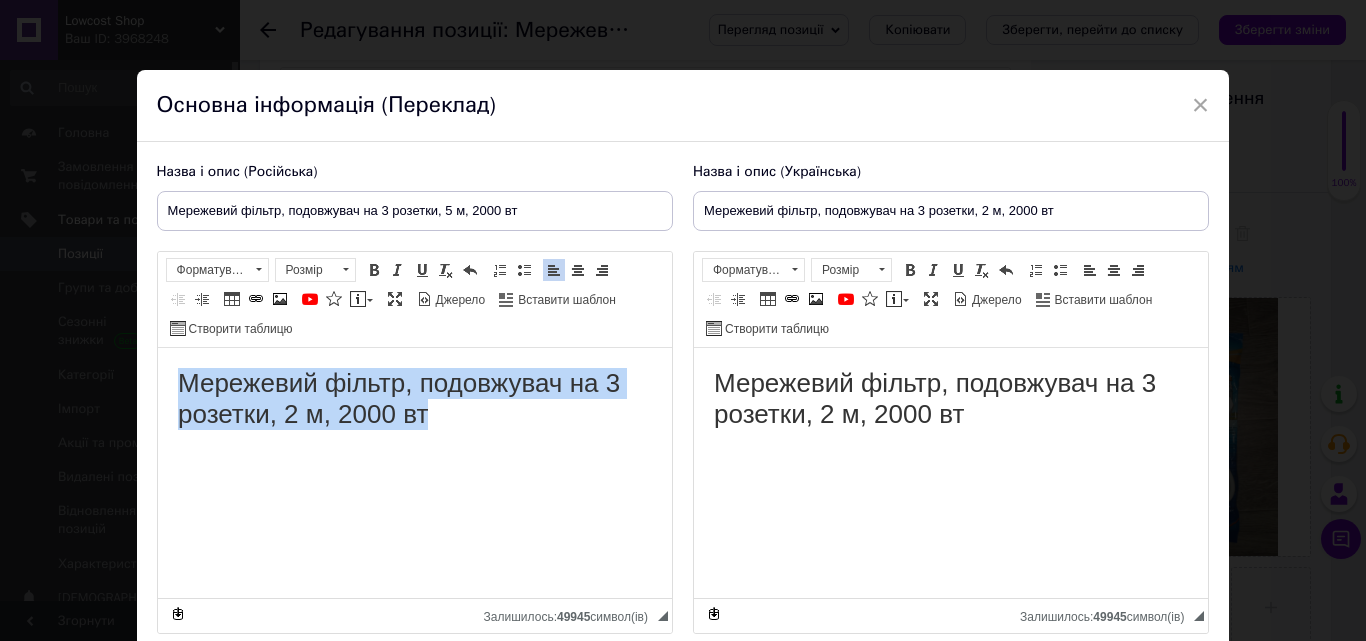 drag, startPoint x: 176, startPoint y: 383, endPoint x: 427, endPoint y: 421, distance: 253.8602 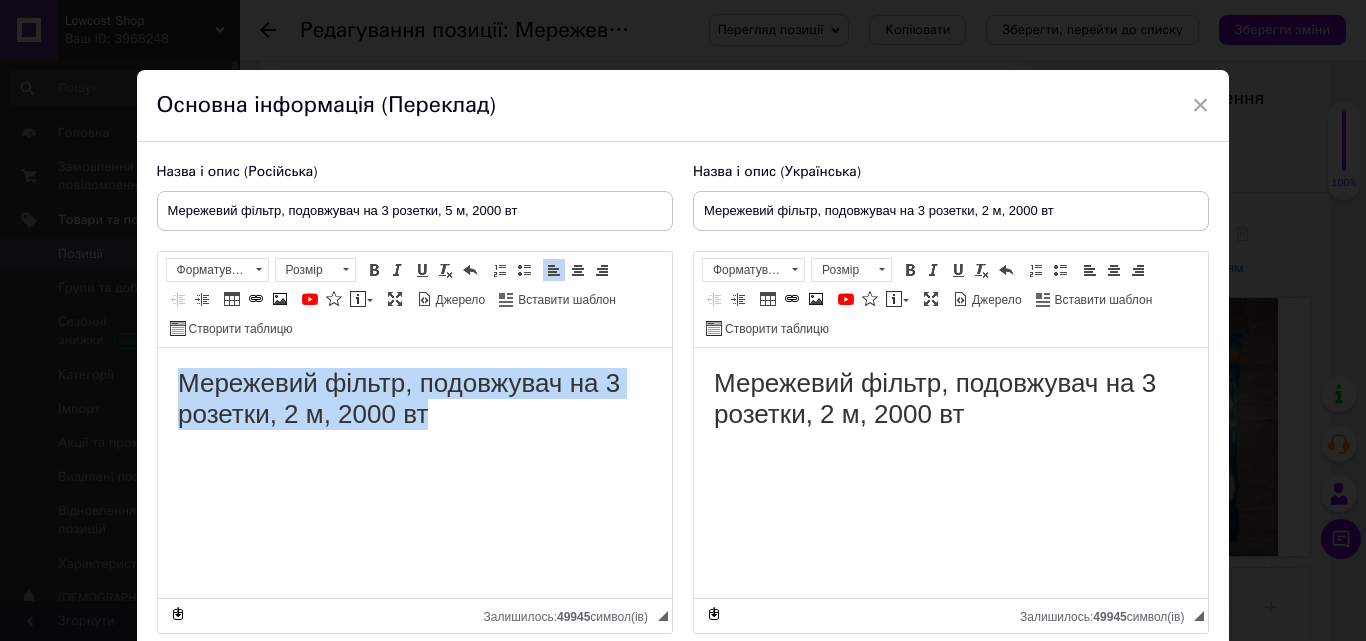 click on "Мережевий фільтр, подовжувач на 3 розетки, 2 м, 2000 вт" at bounding box center (414, 399) 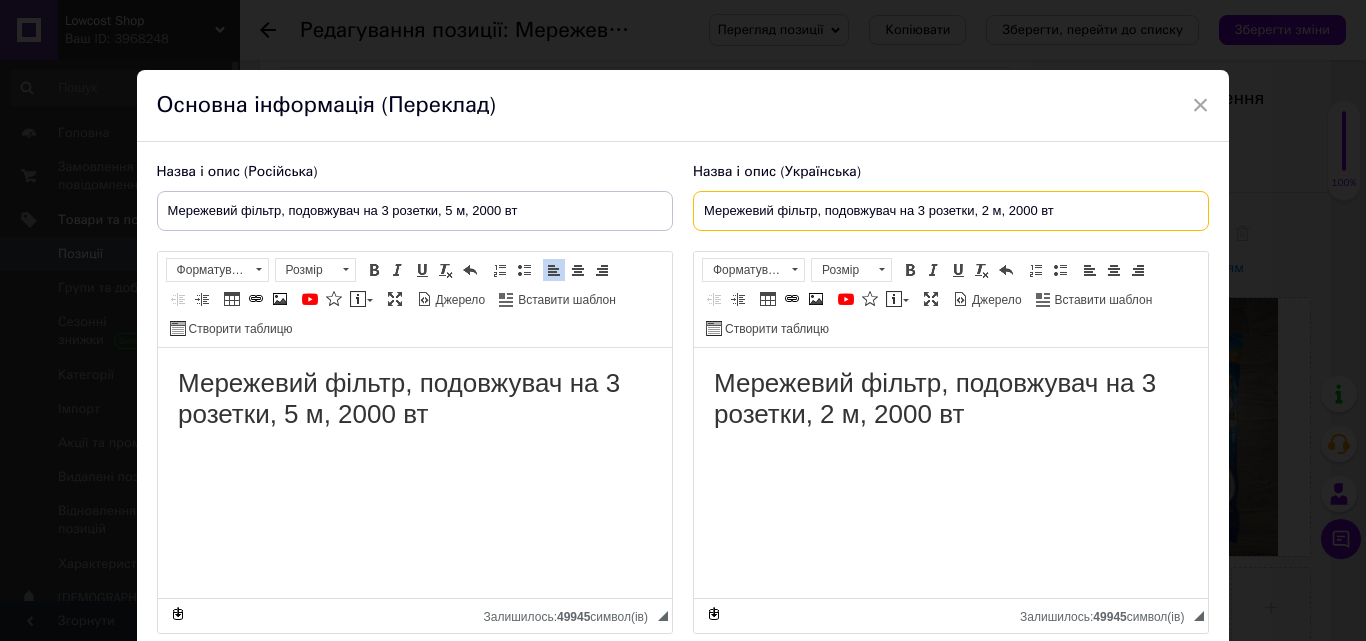 drag, startPoint x: 698, startPoint y: 209, endPoint x: 1080, endPoint y: 183, distance: 382.8838 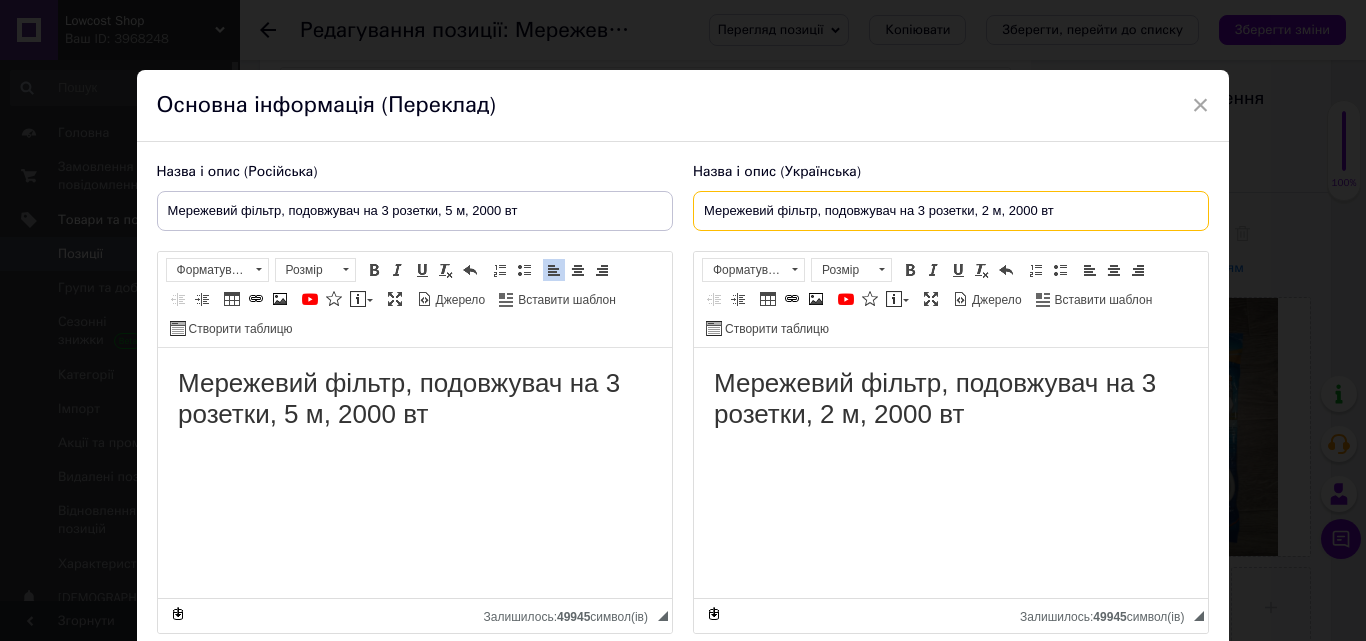 paste on "5" 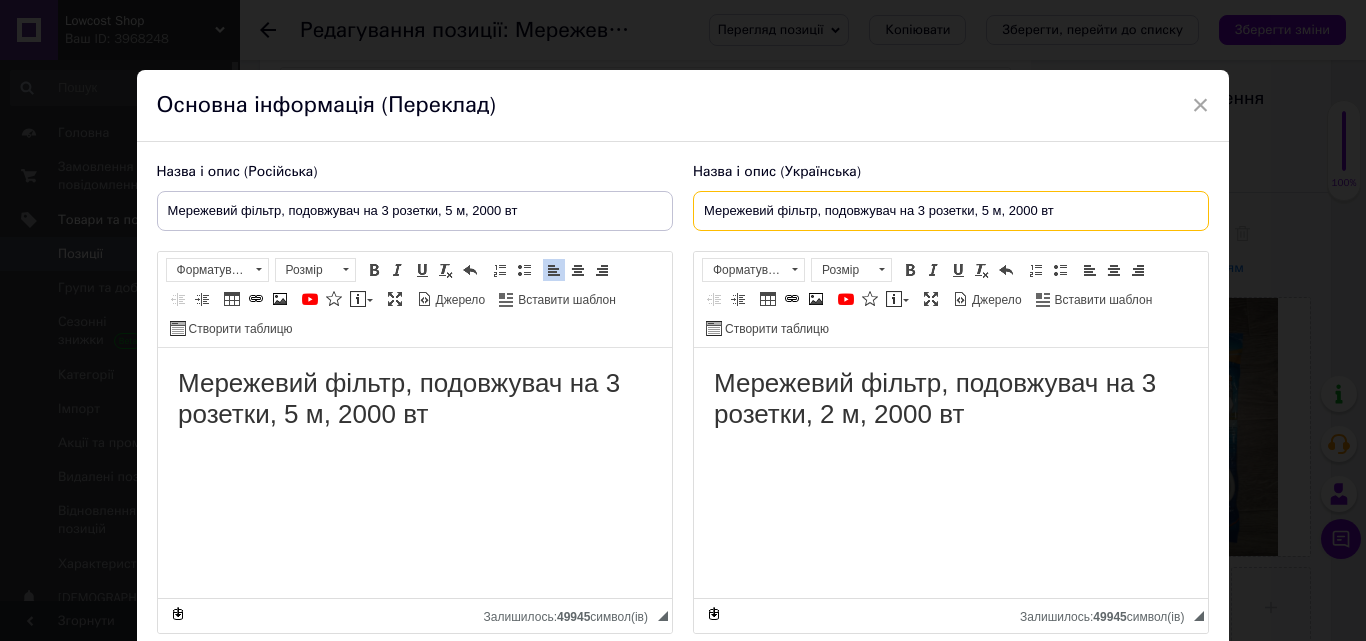 type on "Мережевий фільтр, подовжувач на 3 розетки, 5 м, 2000 вт" 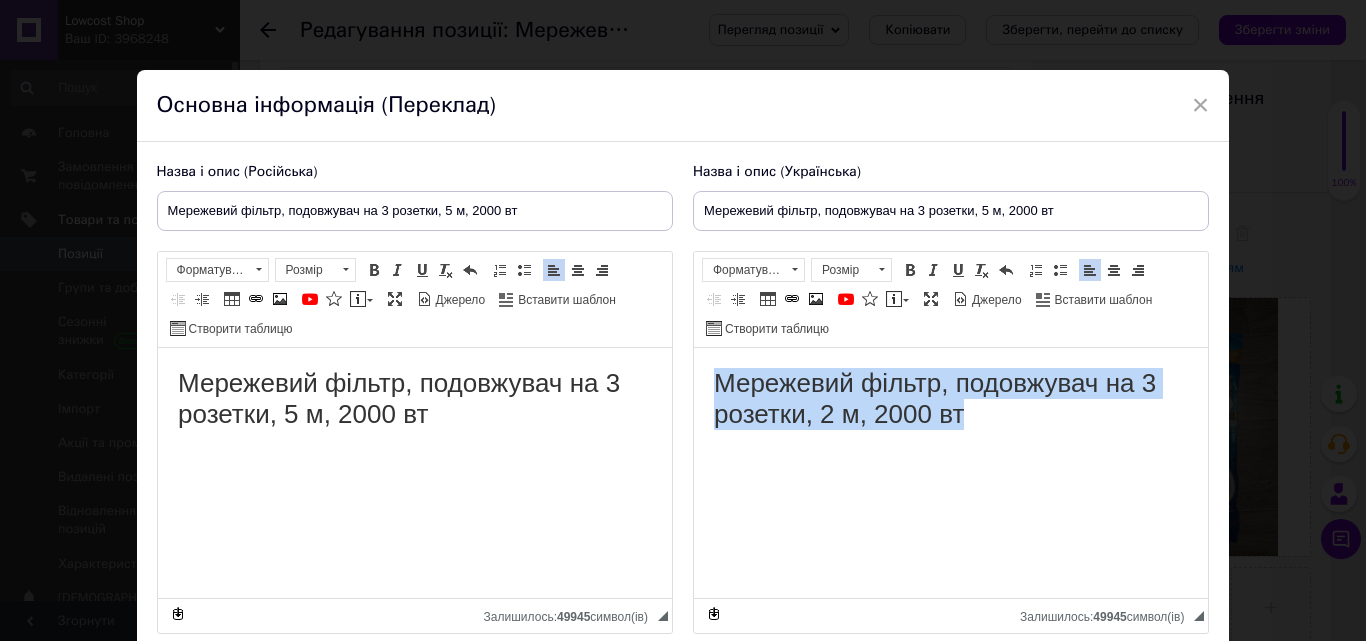 drag, startPoint x: 715, startPoint y: 392, endPoint x: 995, endPoint y: 428, distance: 282.3048 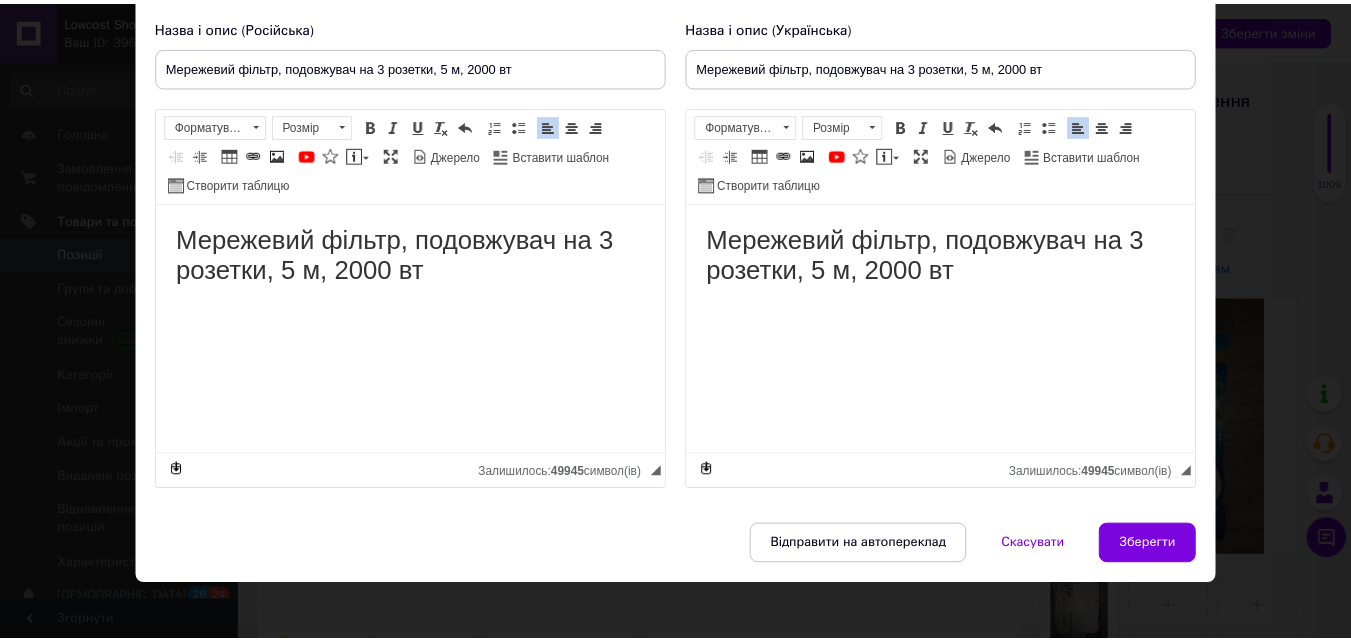 scroll, scrollTop: 158, scrollLeft: 0, axis: vertical 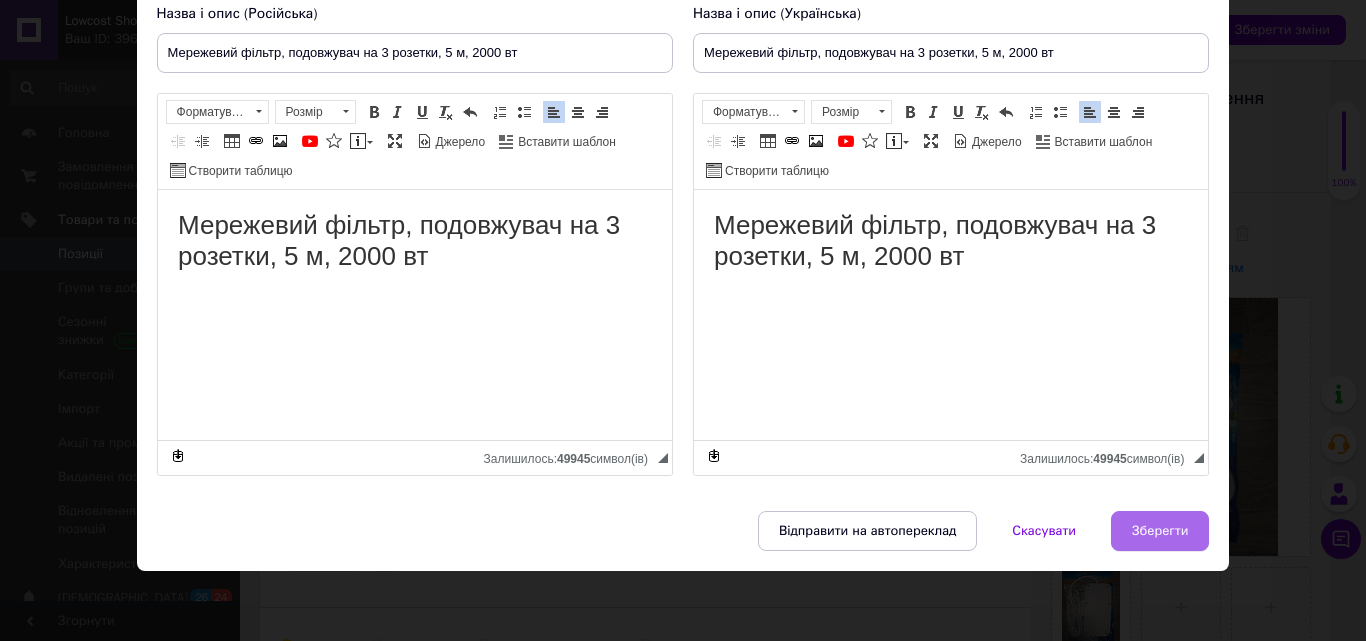 click on "Зберегти" at bounding box center (1160, 531) 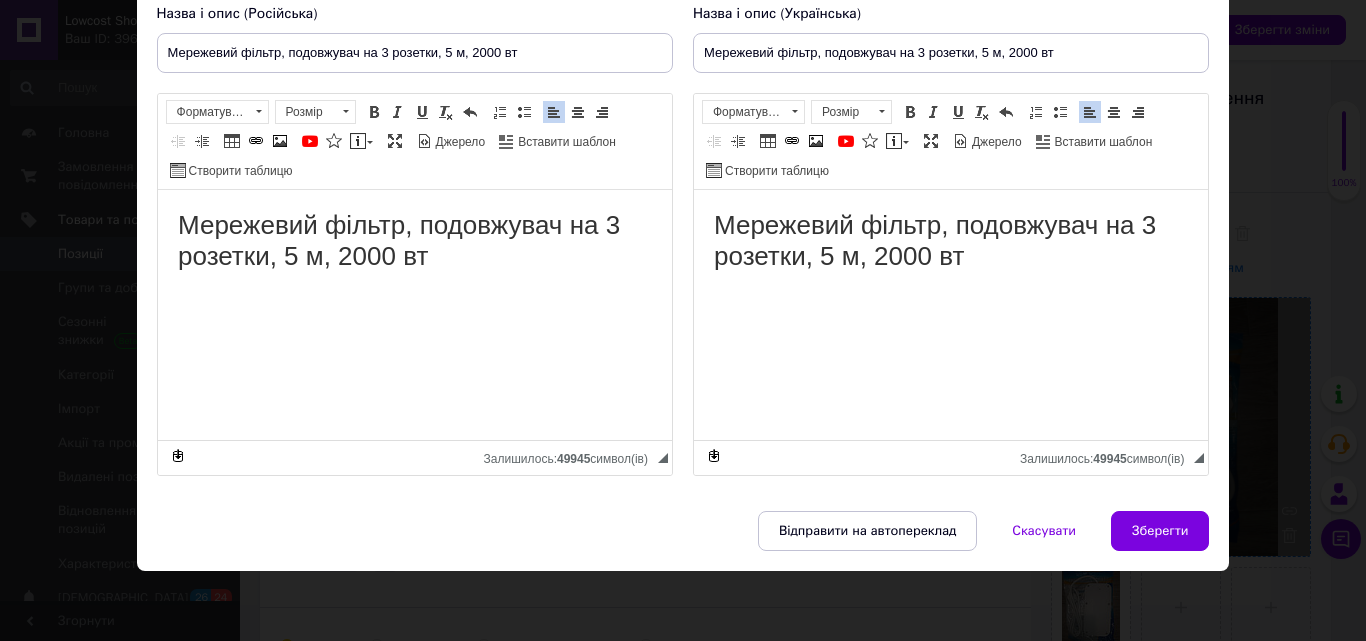 type on "Мережевий фільтр, подовжувач на 3 розетки, 5 м, 2000 вт" 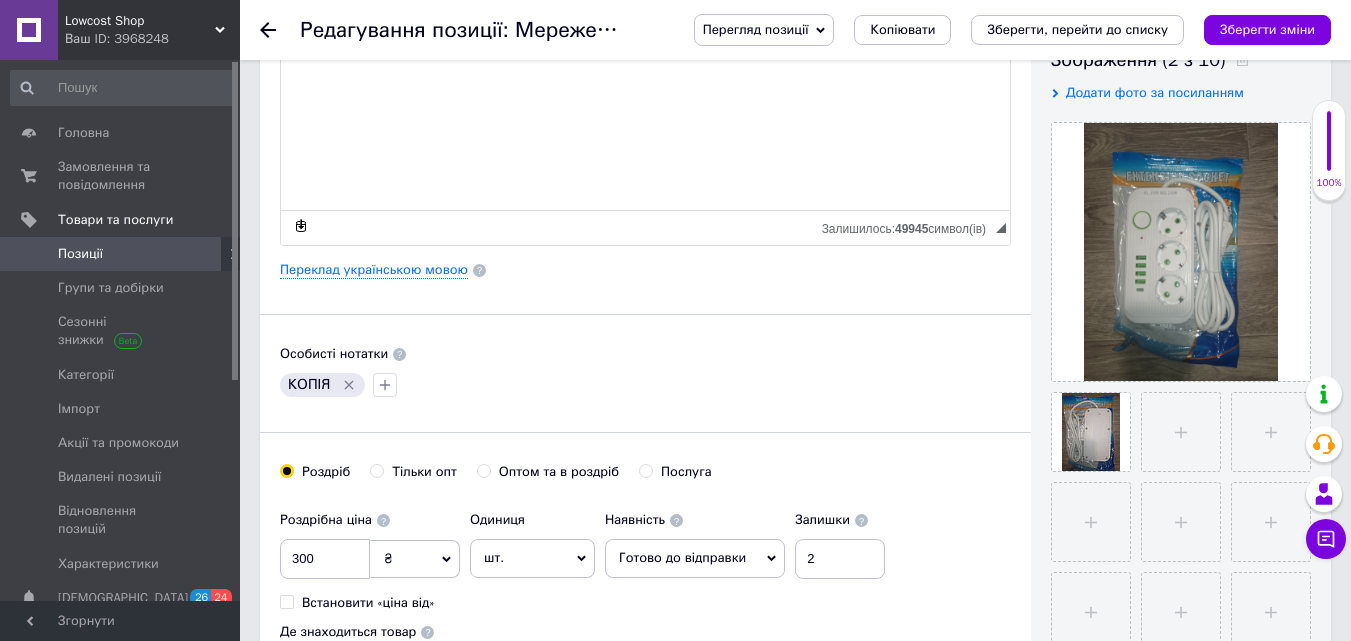scroll, scrollTop: 400, scrollLeft: 0, axis: vertical 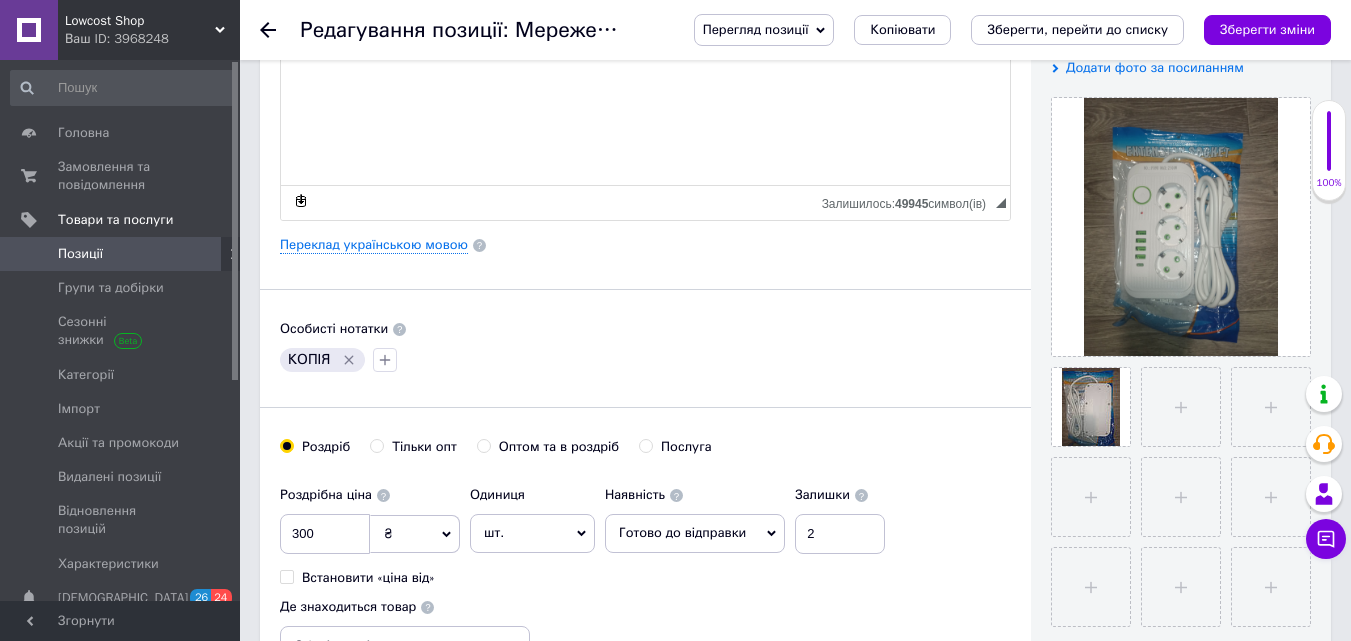 drag, startPoint x: 387, startPoint y: 367, endPoint x: 405, endPoint y: 356, distance: 21.095022 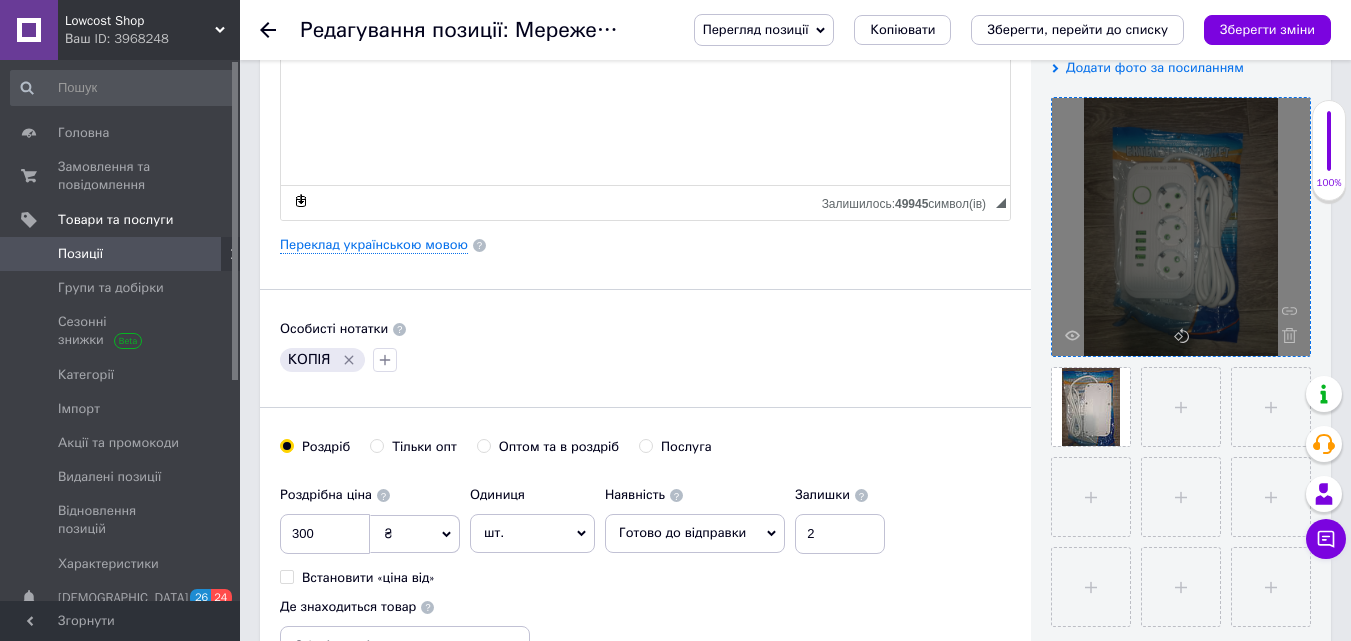 click at bounding box center [1284, 335] 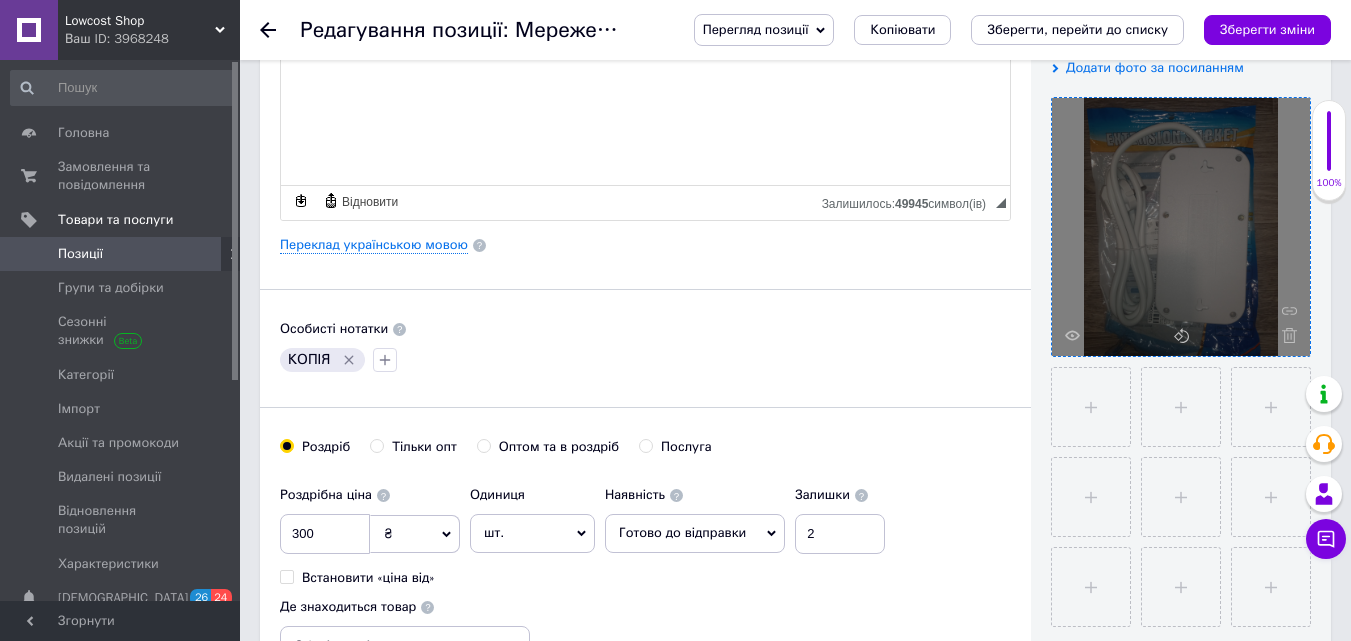 click at bounding box center [1284, 335] 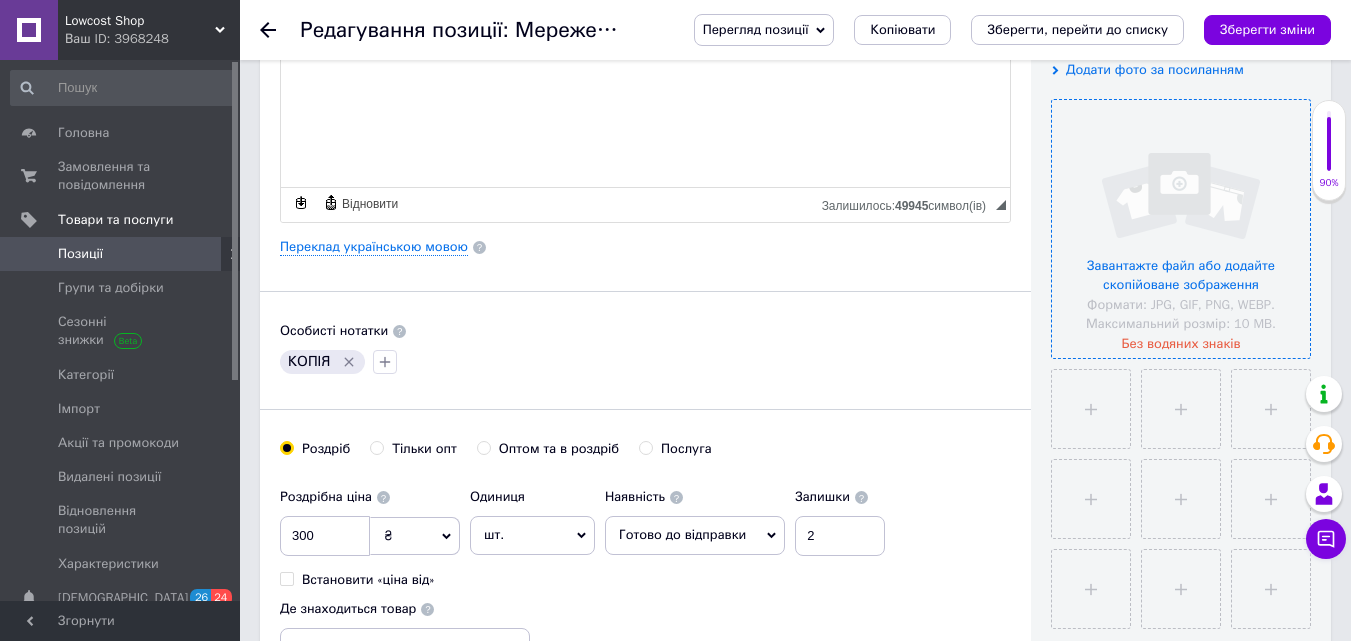 scroll, scrollTop: 400, scrollLeft: 0, axis: vertical 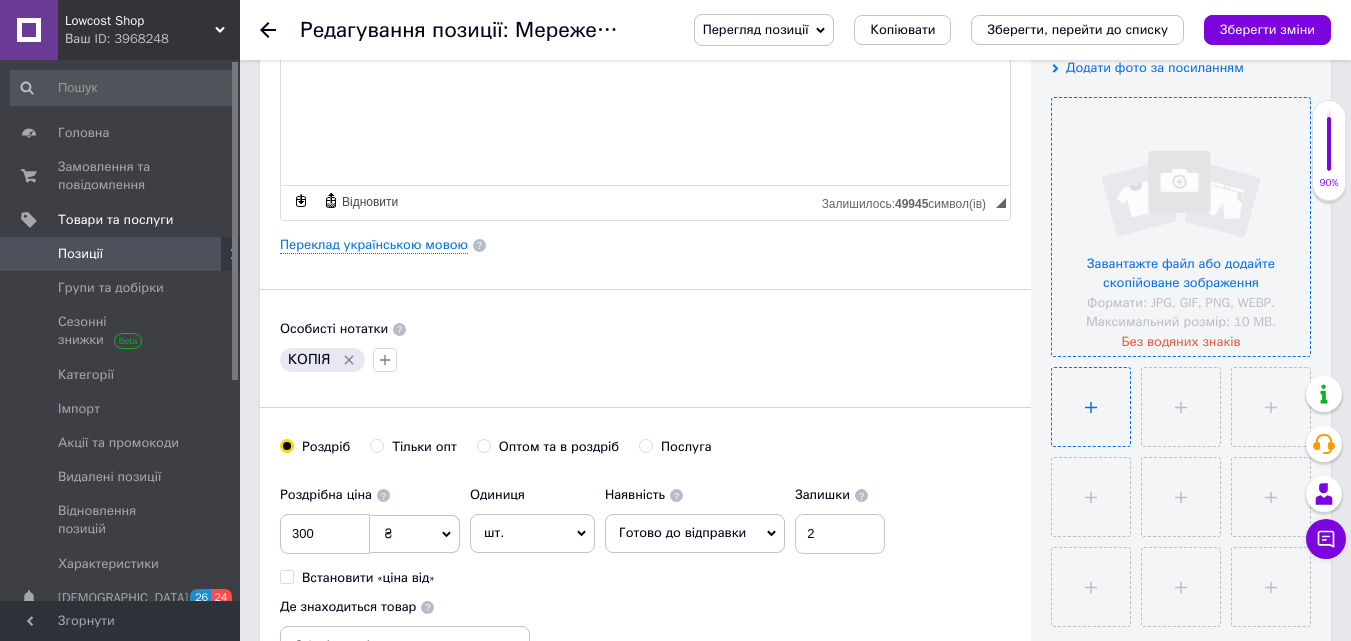 click at bounding box center (1091, 407) 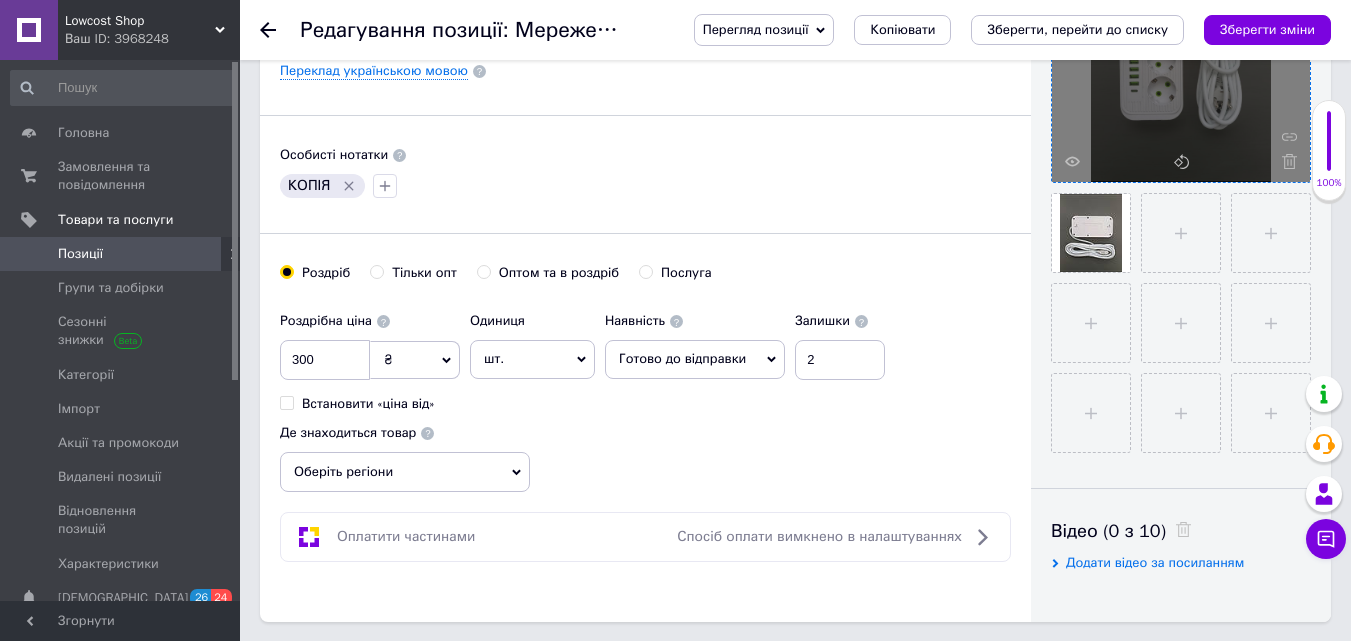 scroll, scrollTop: 600, scrollLeft: 0, axis: vertical 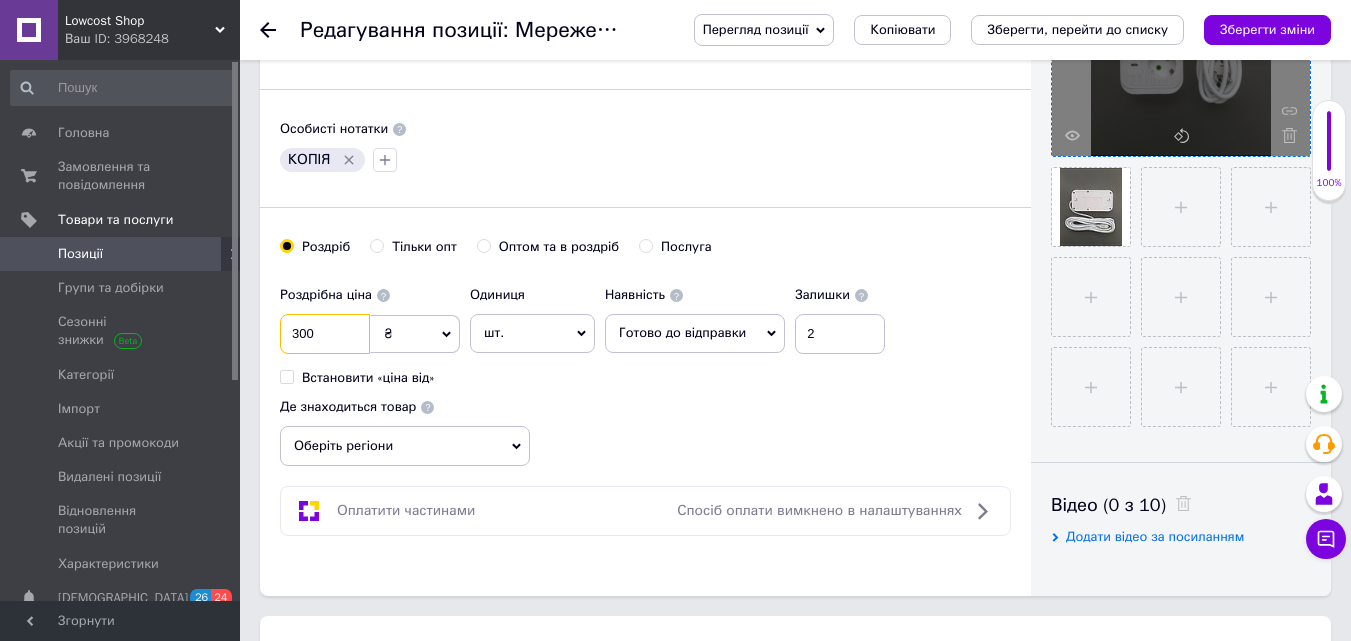 drag, startPoint x: 315, startPoint y: 339, endPoint x: 290, endPoint y: 353, distance: 28.653097 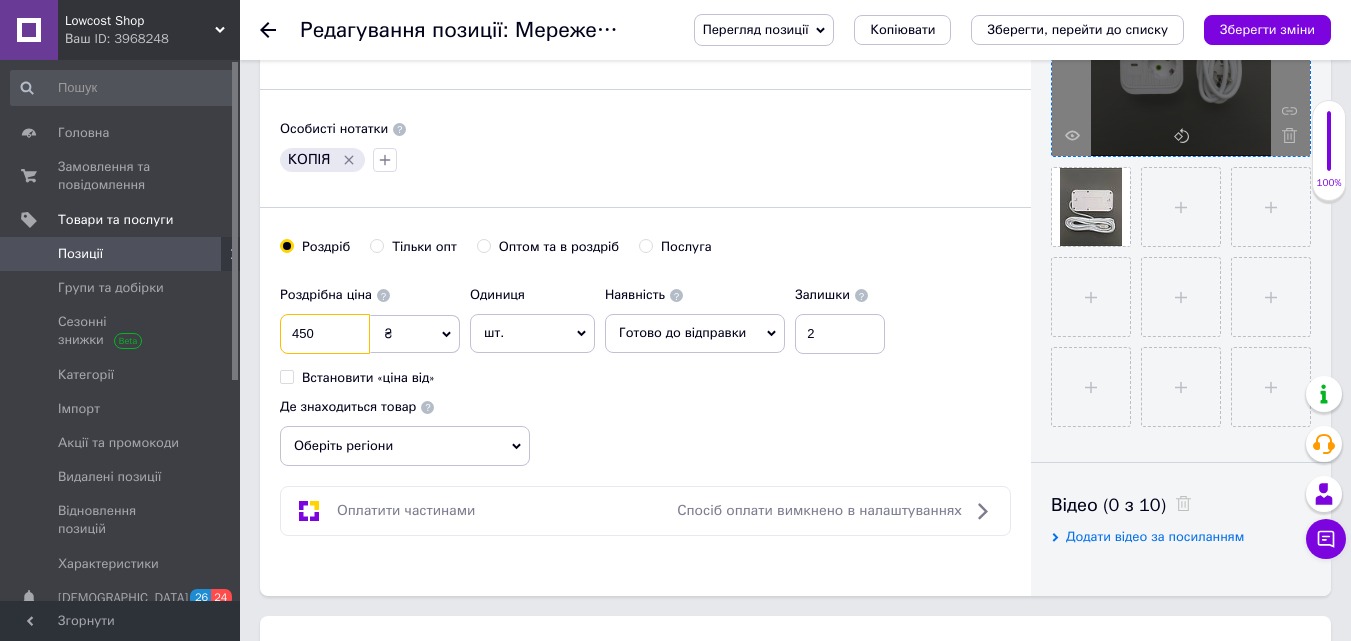 type on "450" 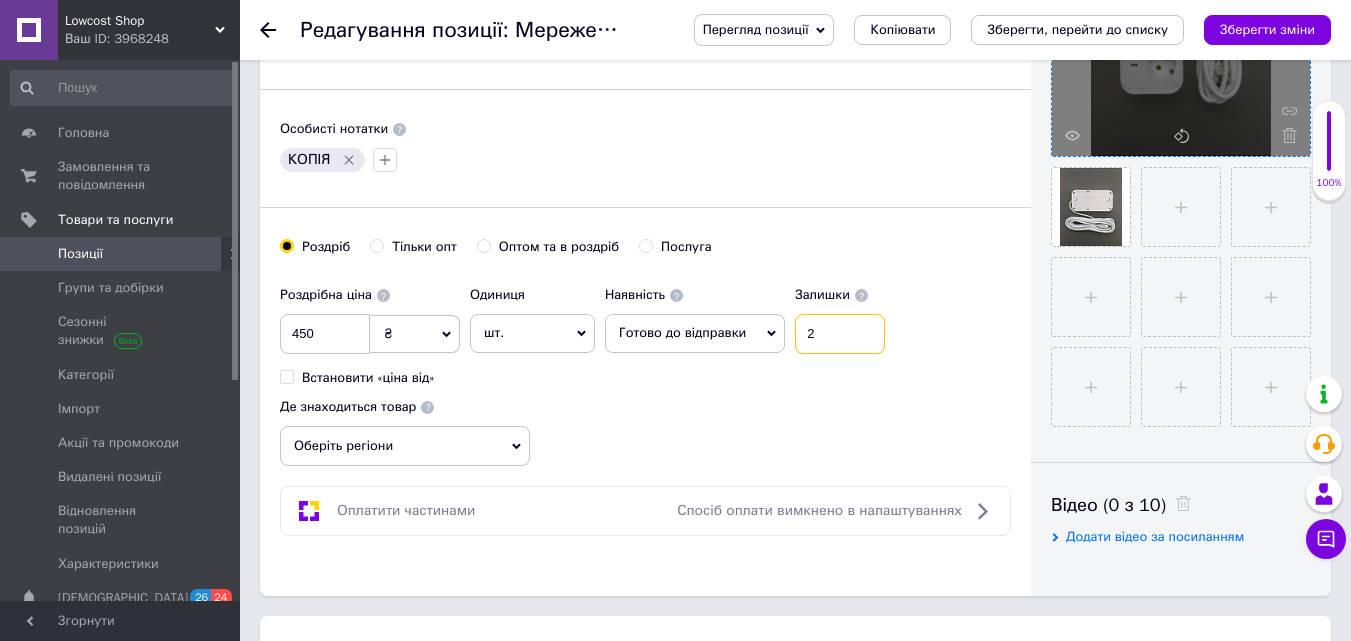drag, startPoint x: 832, startPoint y: 340, endPoint x: 804, endPoint y: 347, distance: 28.86174 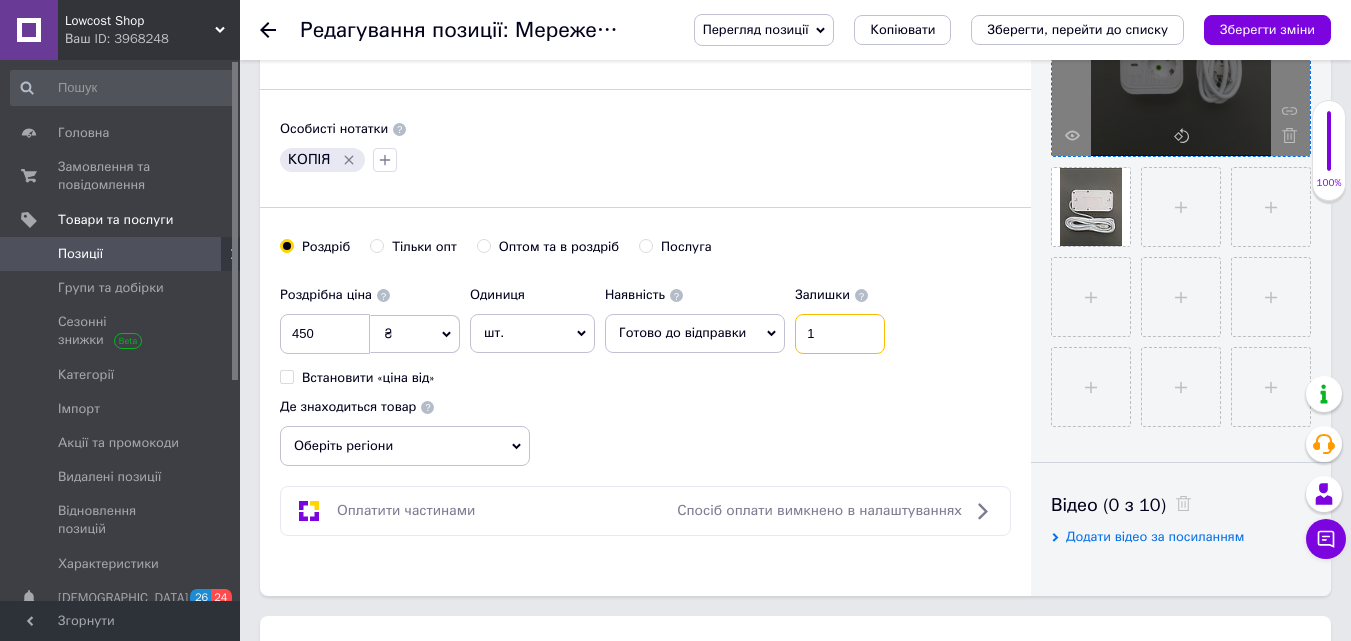 type on "1" 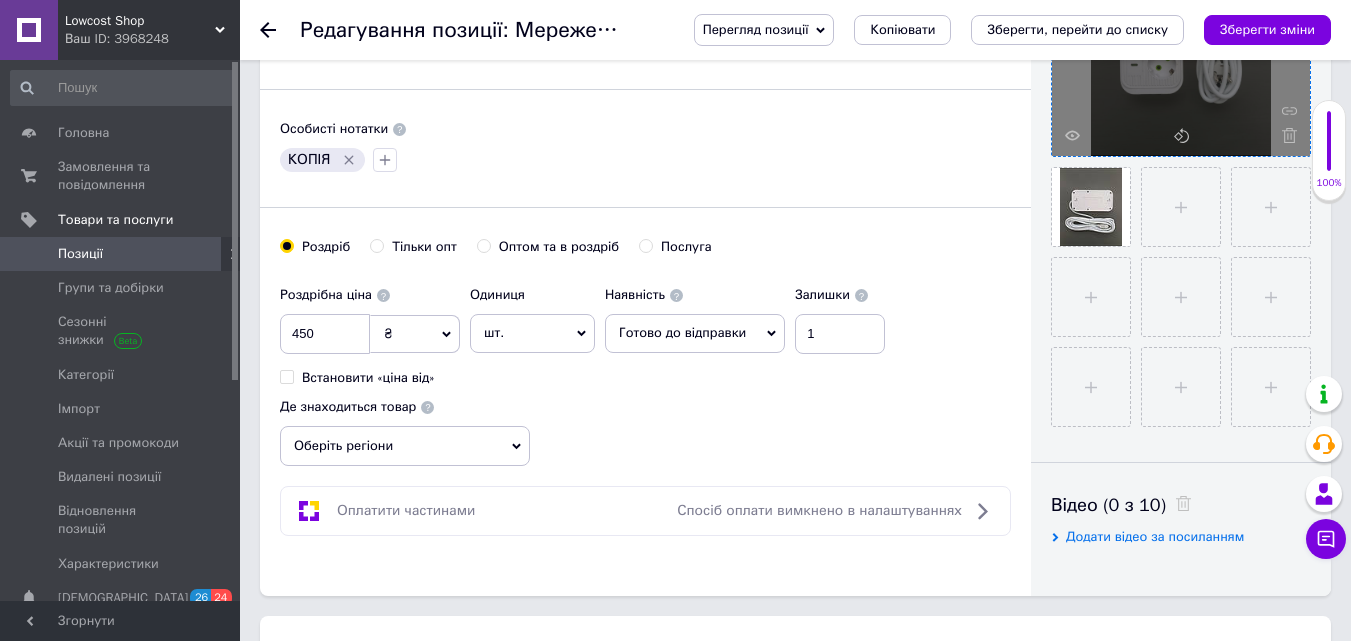 click on "Роздрібна ціна 450 ₴ $ EUR CHF GBP ¥ PLN ₸ MDL HUF KGS CNY TRY KRW lei Встановити «ціна від» Одиниця шт. Популярне комплект упаковка кв.м пара м кг пог.м послуга т а автоцистерна ампула б балон банка блістер бобіна бочка [PERSON_NAME] бухта в ват виїзд відро г г га година гр/кв.м гігакалорія д дав два місяці день доба доза є єврокуб з зміна к кВт каністра карат кв.дм кв.м кв.см кв.фут квартал кг кг/кв.м км колесо комплект коробка куб.дм куб.м л л лист м м мВт мл мм моток місяць мішок н набір номер о об'єкт од. п палетомісце пара партія пач пог.м послуга посівна одиниця птахомісце півроку пігулка" at bounding box center [645, 371] 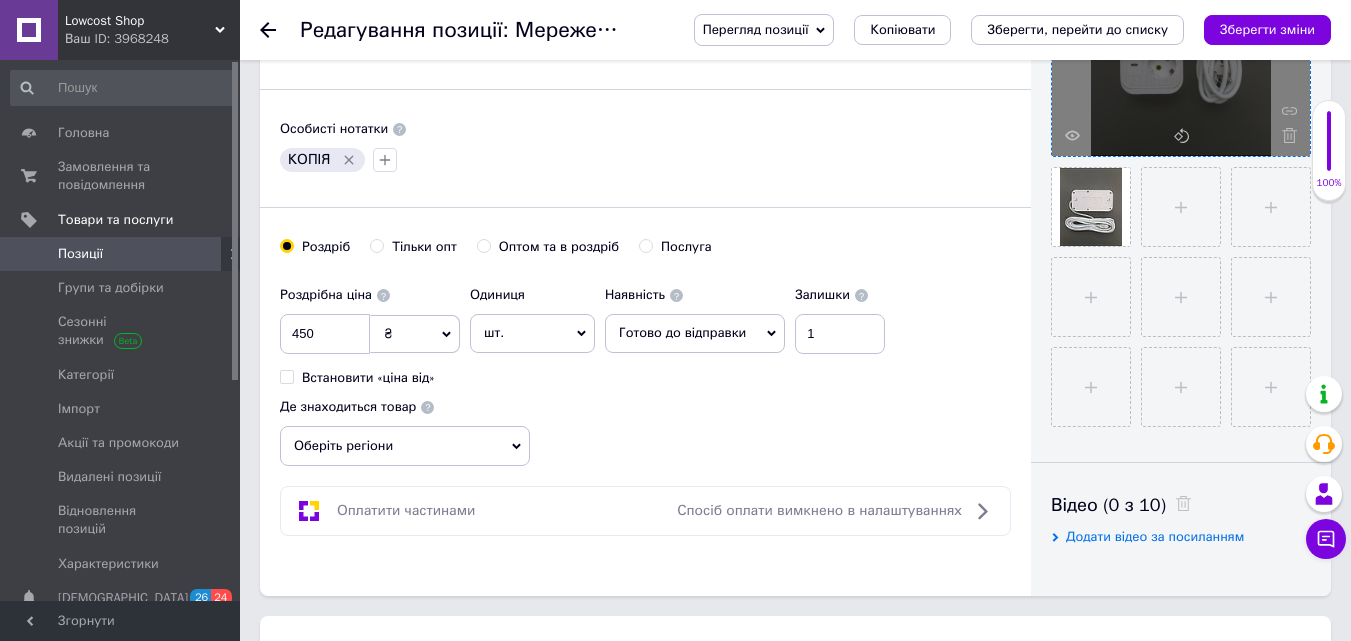 click 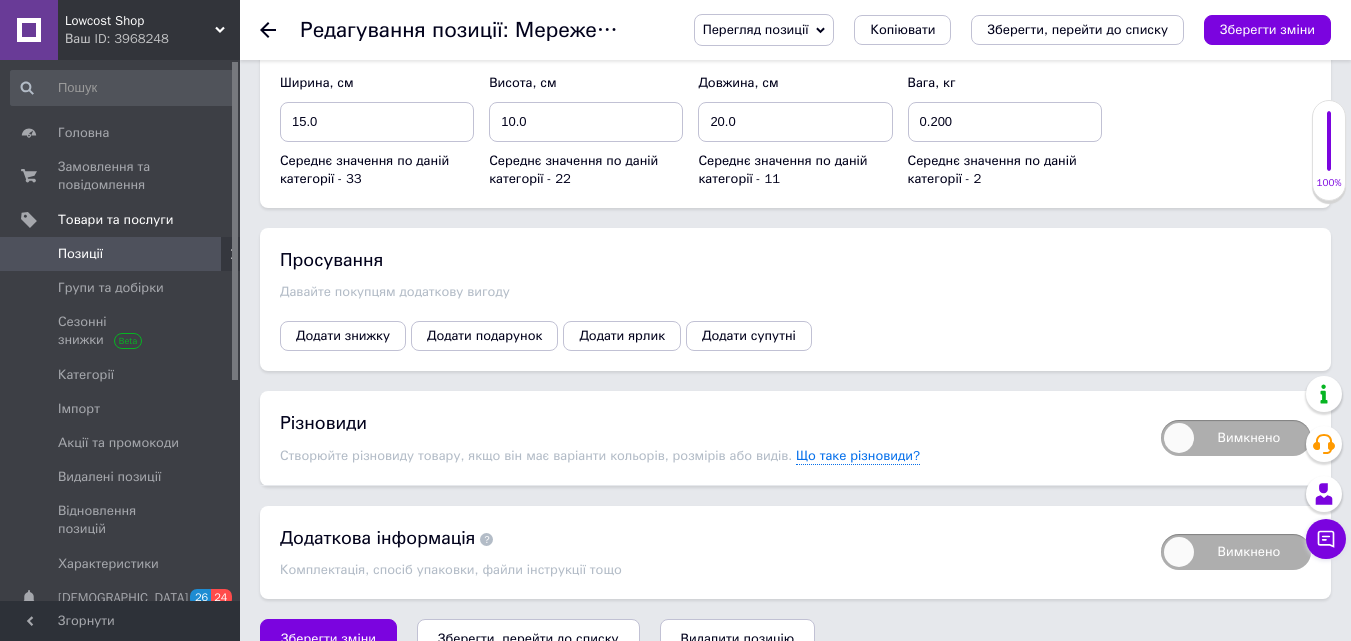 scroll, scrollTop: 2117, scrollLeft: 0, axis: vertical 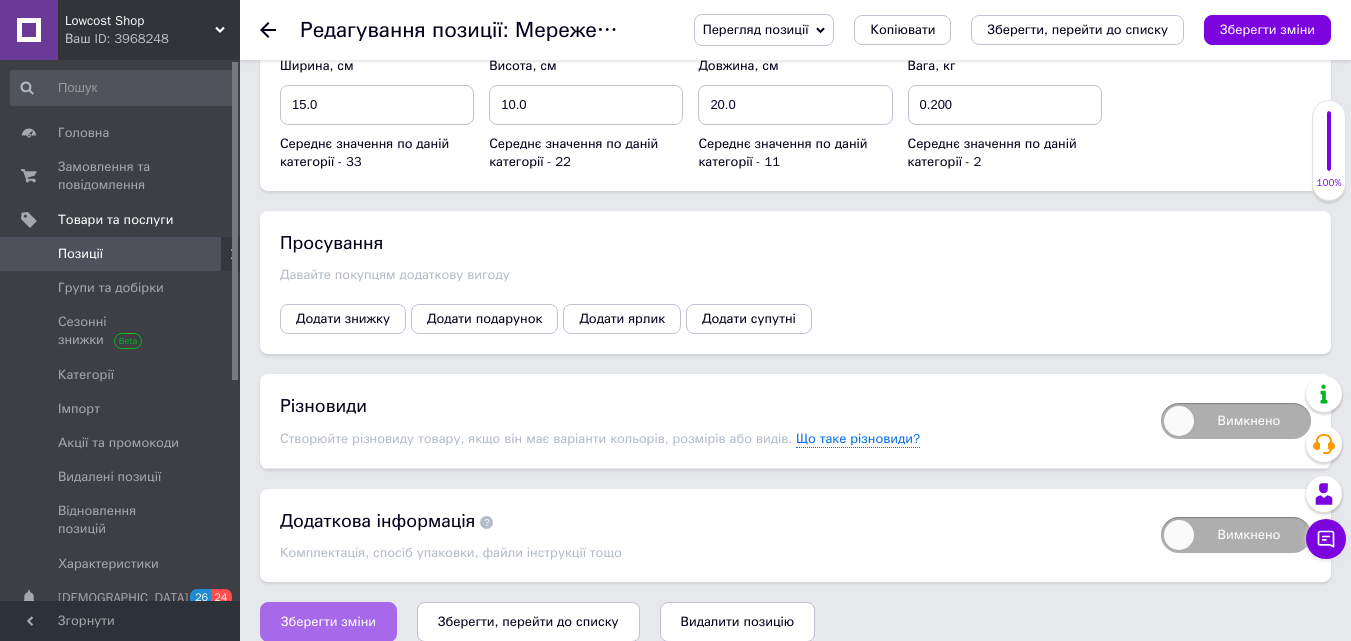click on "Зберегти зміни" at bounding box center [328, 622] 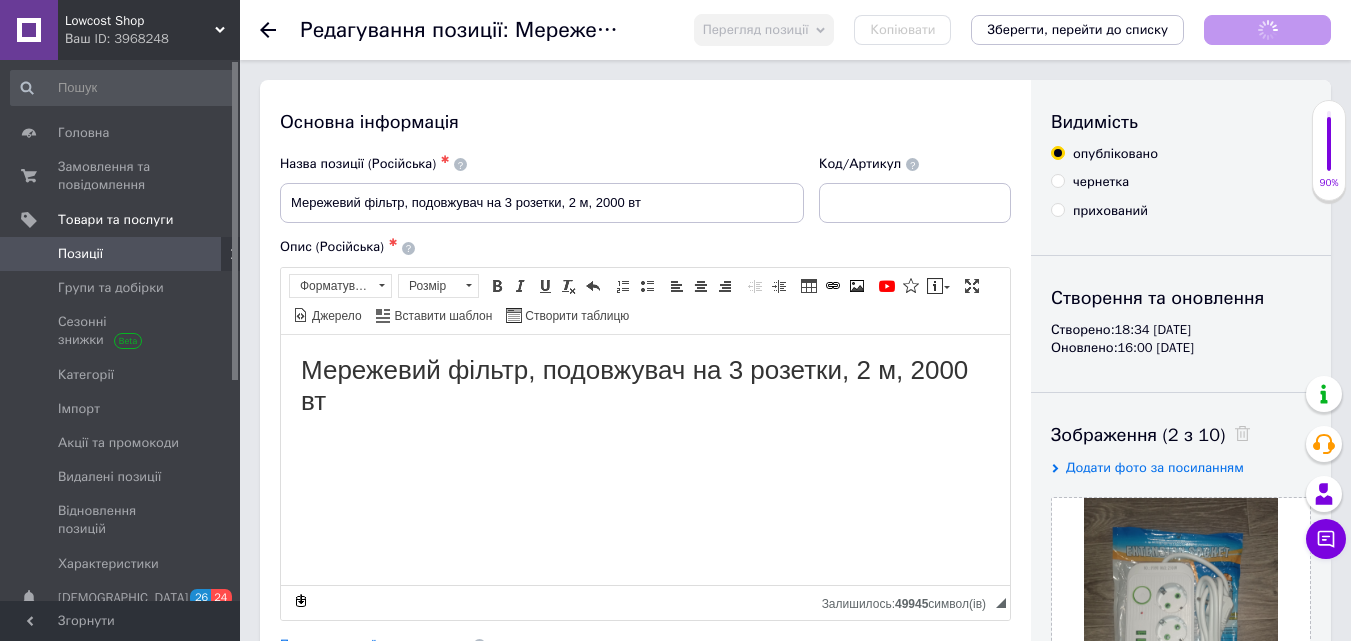 scroll, scrollTop: 0, scrollLeft: 0, axis: both 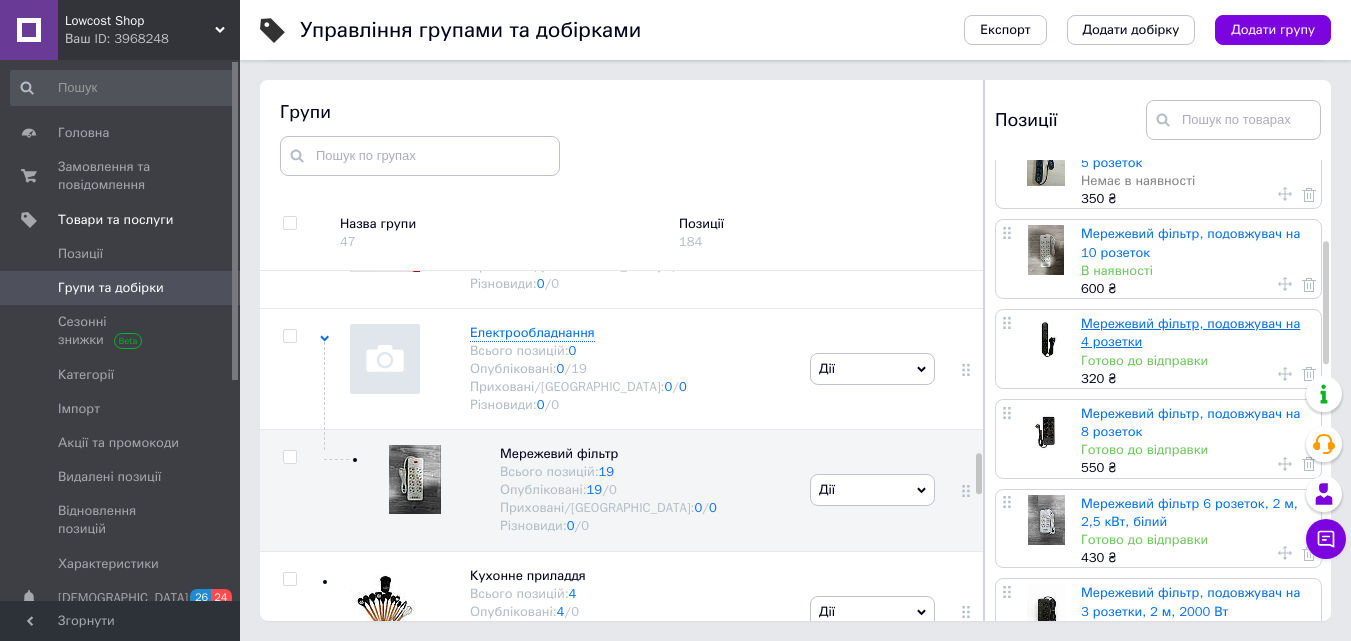 click on "Мережевий фільтр, подовжувач на 4 розетки" at bounding box center (1190, 332) 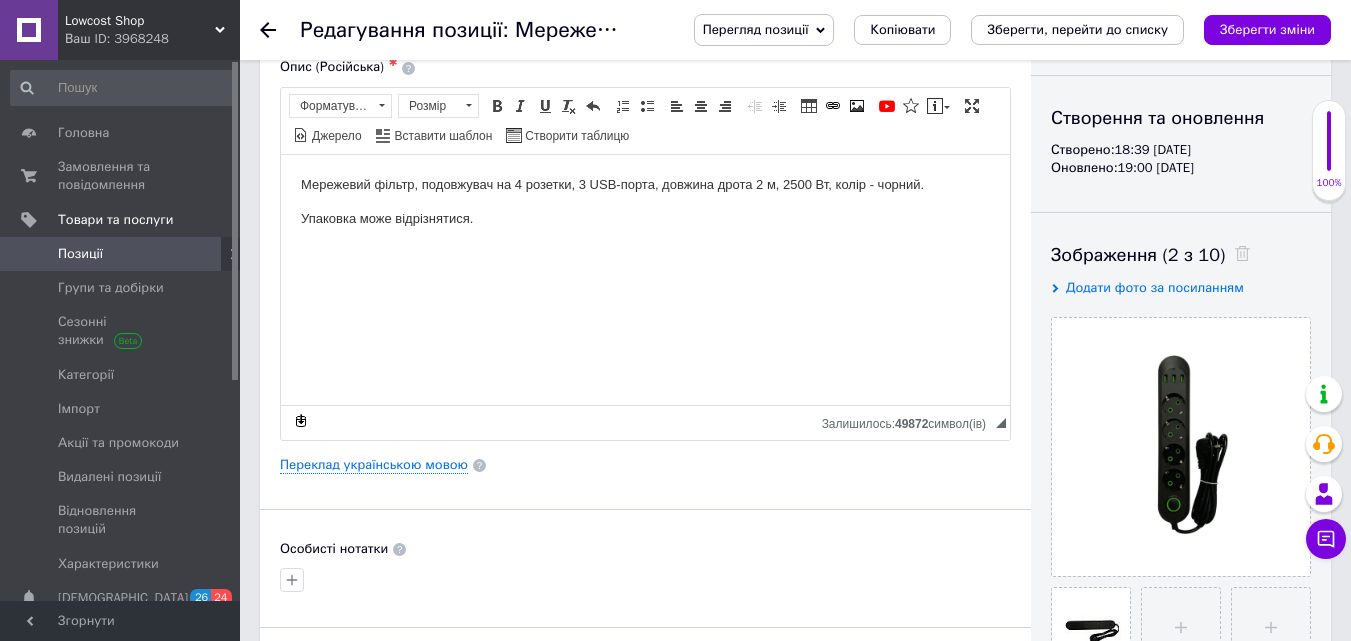 scroll, scrollTop: 200, scrollLeft: 0, axis: vertical 